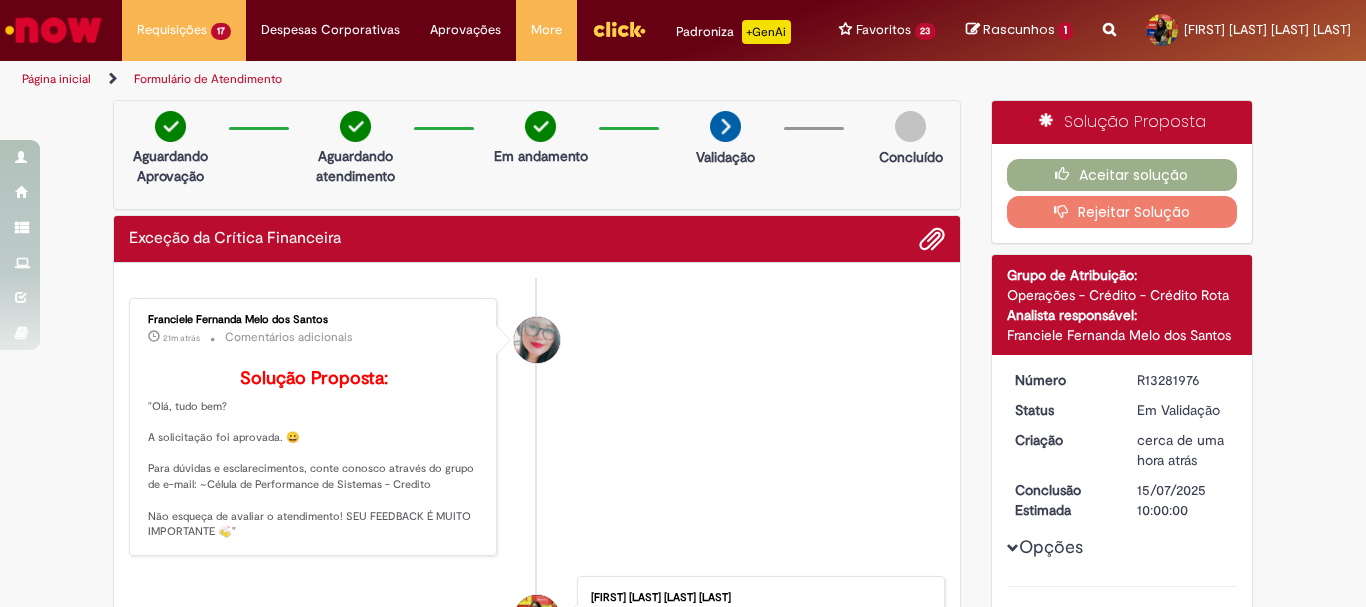 scroll, scrollTop: 0, scrollLeft: 0, axis: both 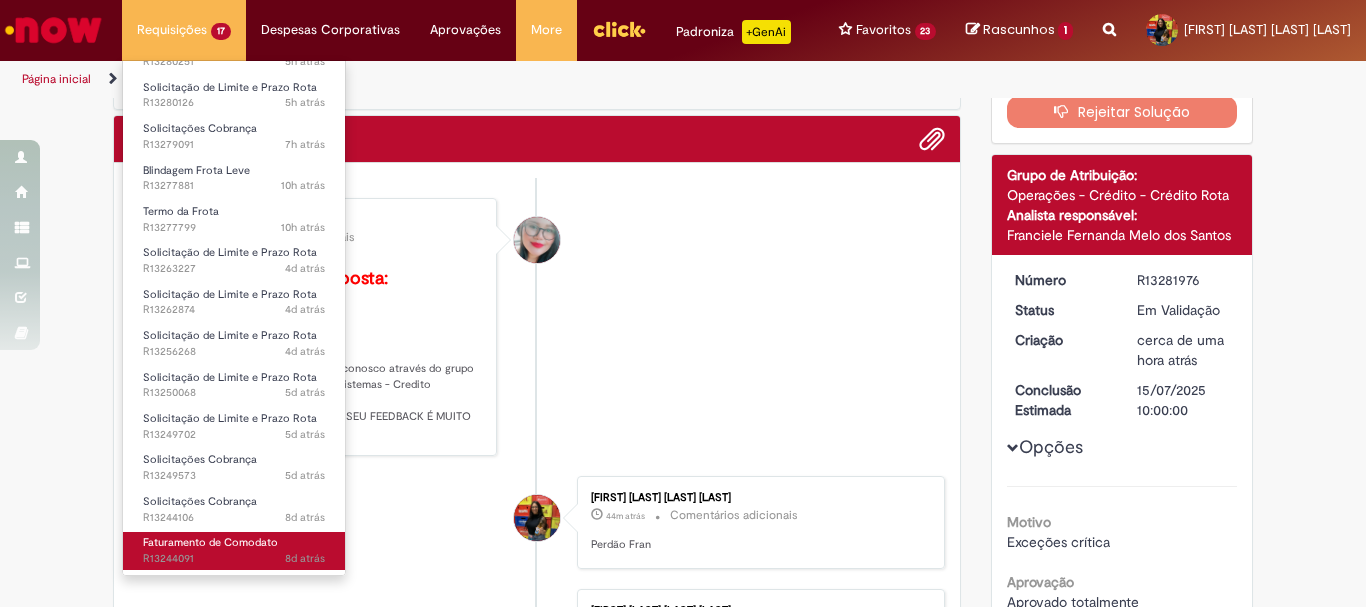 click on "Faturamento de Comodato" at bounding box center (210, 542) 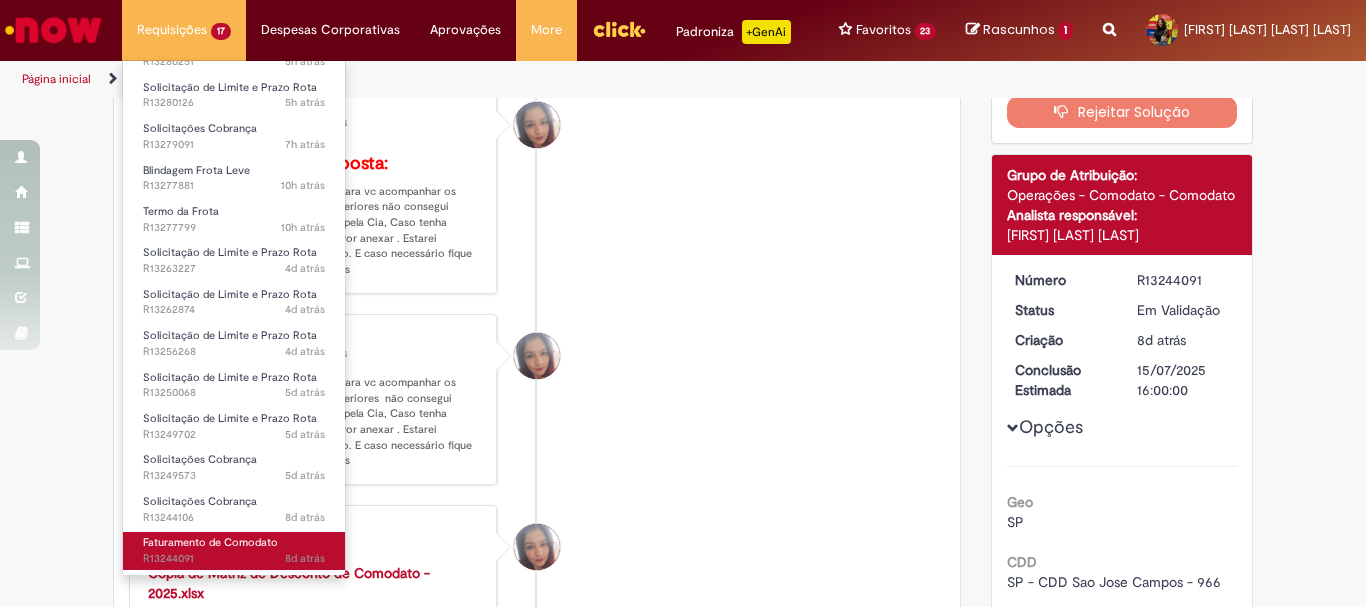 scroll, scrollTop: 0, scrollLeft: 0, axis: both 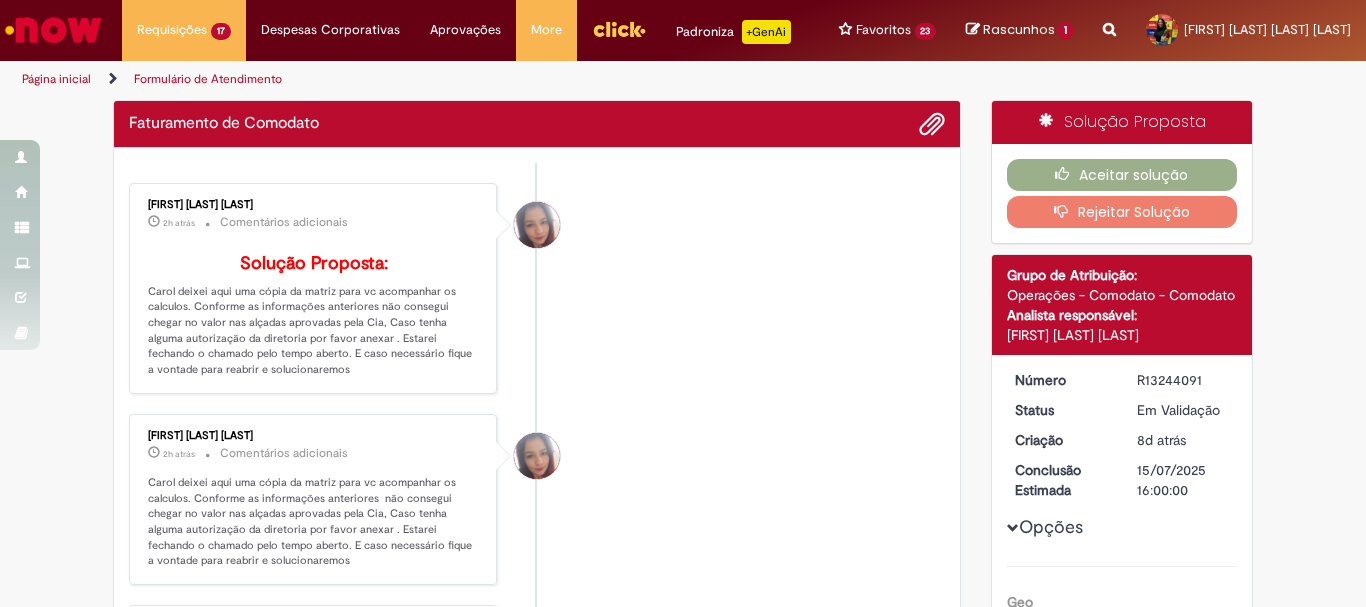 click on "Cintia De Castro Loredo
2h atrás 2 horas atrás     Comentários adicionais
Solução Proposta:
Carol deixei aqui uma cópia da matriz para vc acompanhar os calculos. Conforme as informações anteriores não consegui chegar no valor nas alçadas aprovadas pela Cia, Caso tenha alguma autorização da diretoria por favor anexar . Estarei fechando o chamado pelo tempo aberto. E caso necessário fique a vontade para reabrir e solucionaremos" at bounding box center [537, 288] 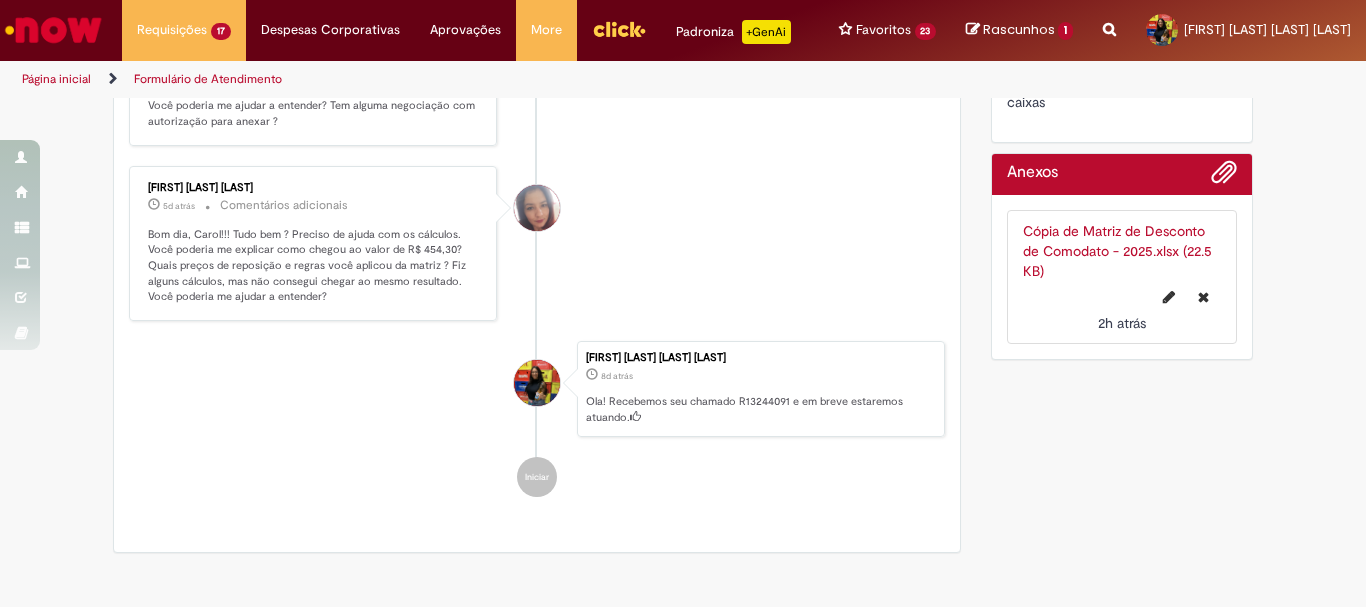 scroll, scrollTop: 1000, scrollLeft: 0, axis: vertical 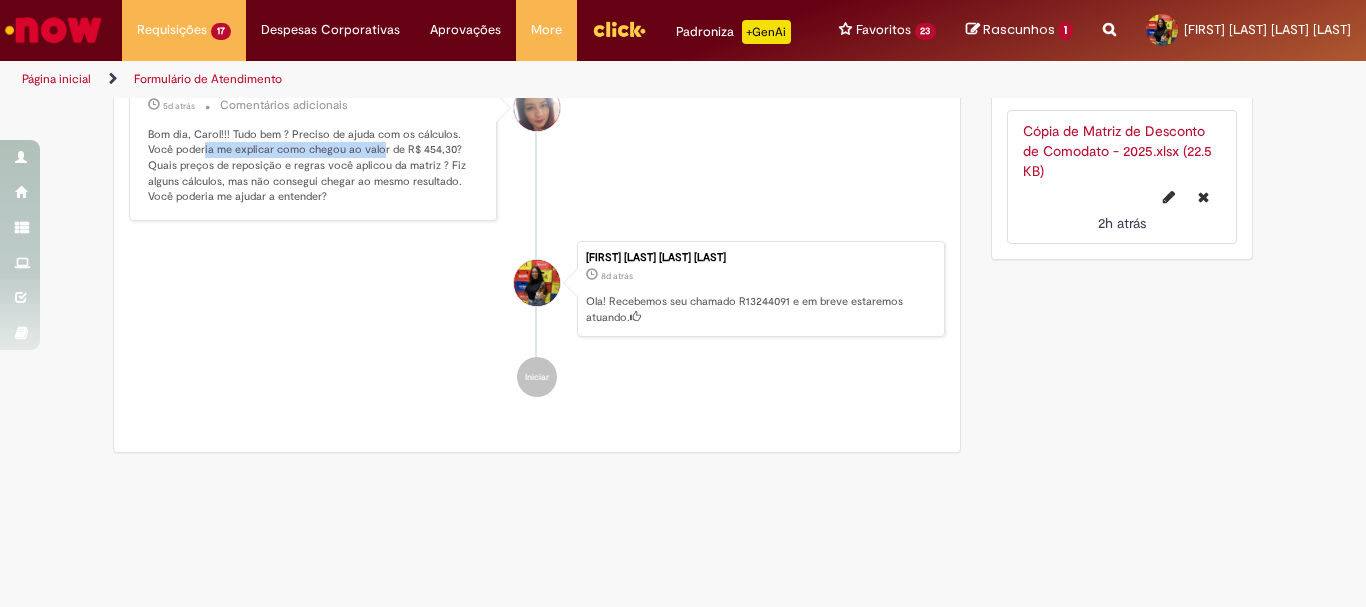 drag, startPoint x: 201, startPoint y: 200, endPoint x: 374, endPoint y: 196, distance: 173.04623 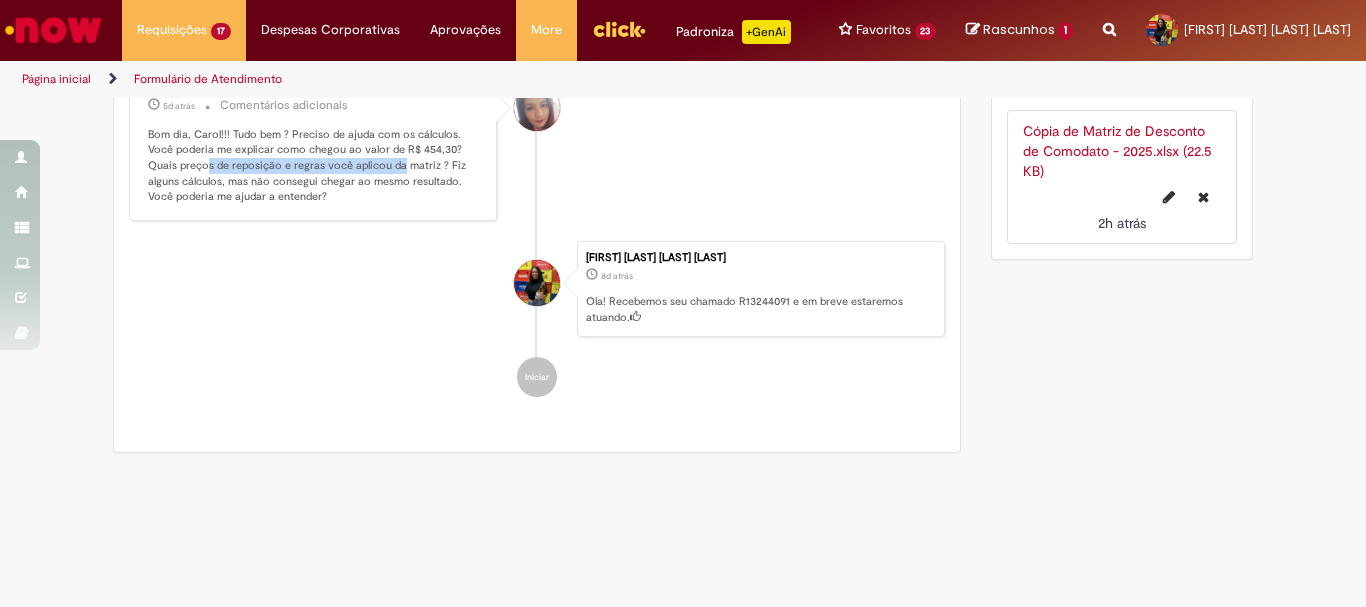 drag, startPoint x: 198, startPoint y: 215, endPoint x: 395, endPoint y: 209, distance: 197.09135 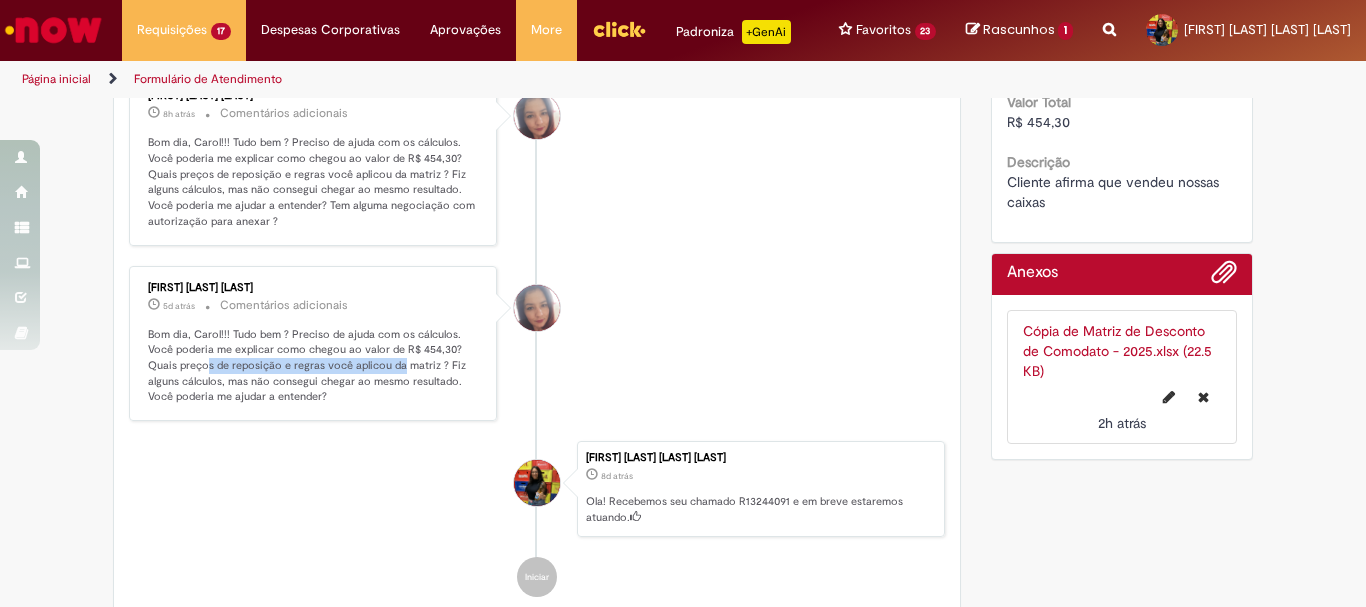 scroll, scrollTop: 400, scrollLeft: 0, axis: vertical 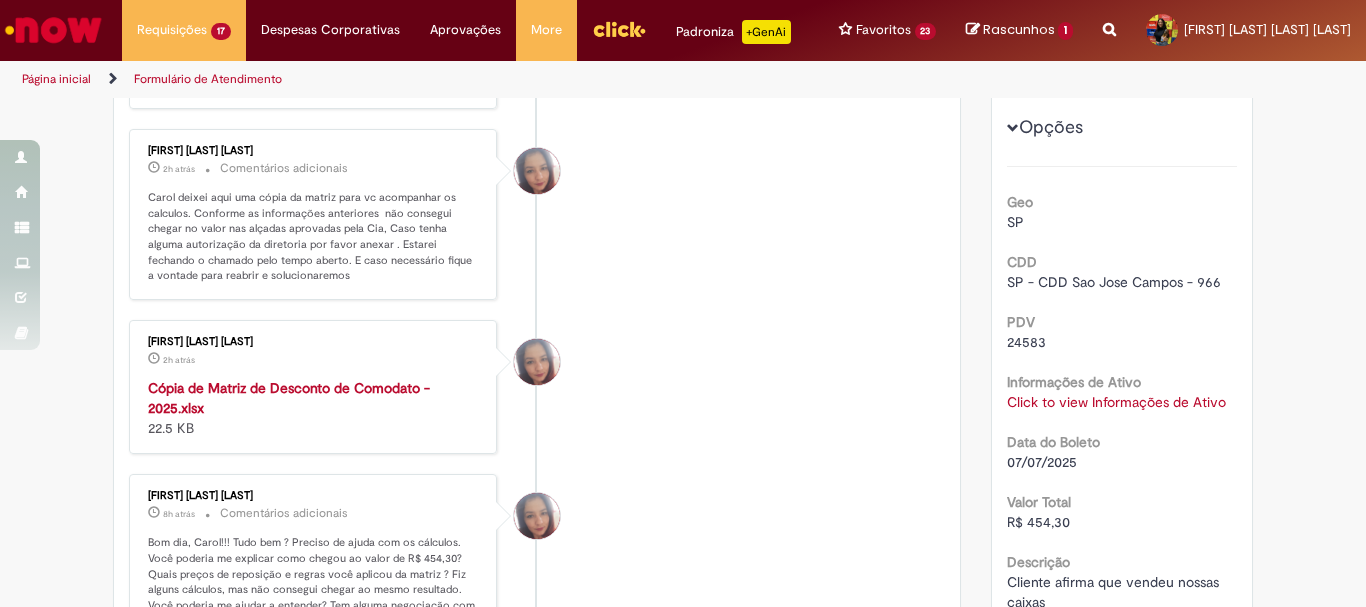 click on "24583" at bounding box center [1026, 342] 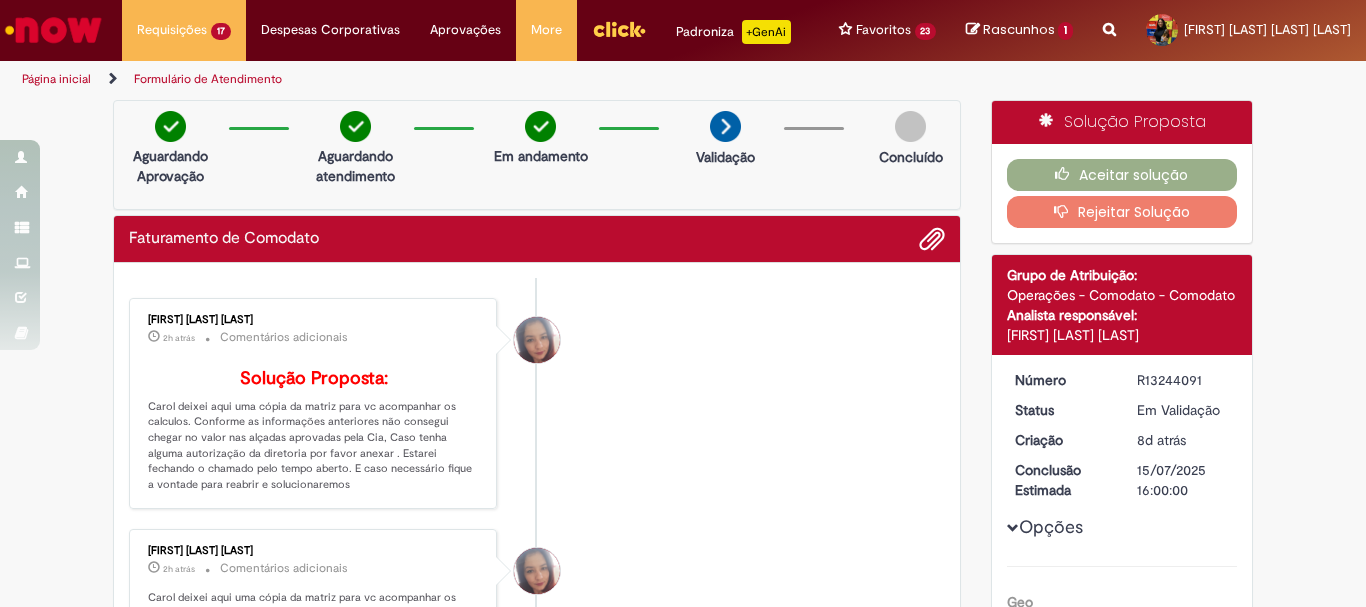 scroll, scrollTop: 300, scrollLeft: 0, axis: vertical 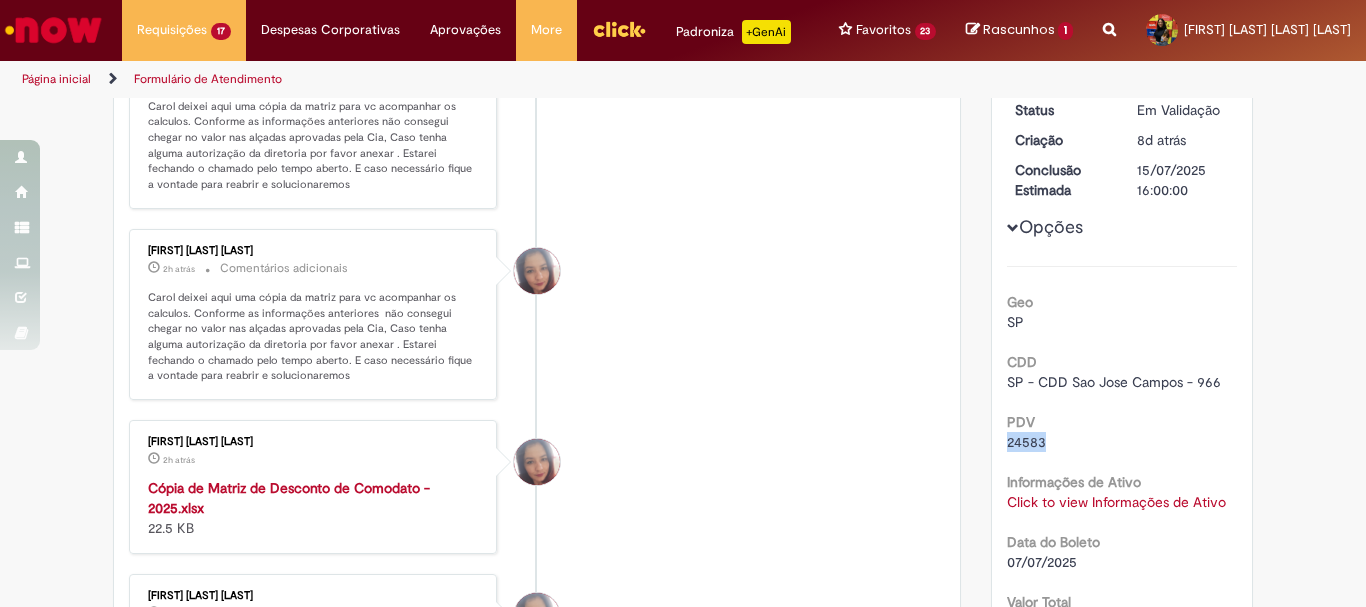 copy on "24583" 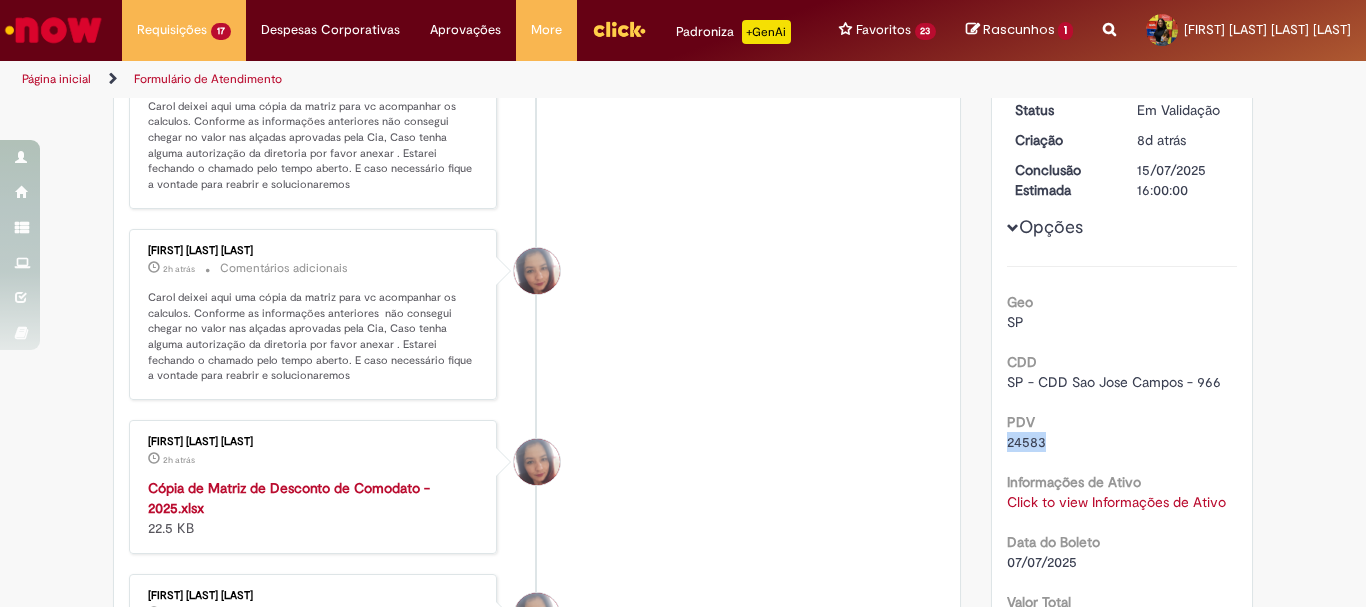 scroll, scrollTop: 0, scrollLeft: 0, axis: both 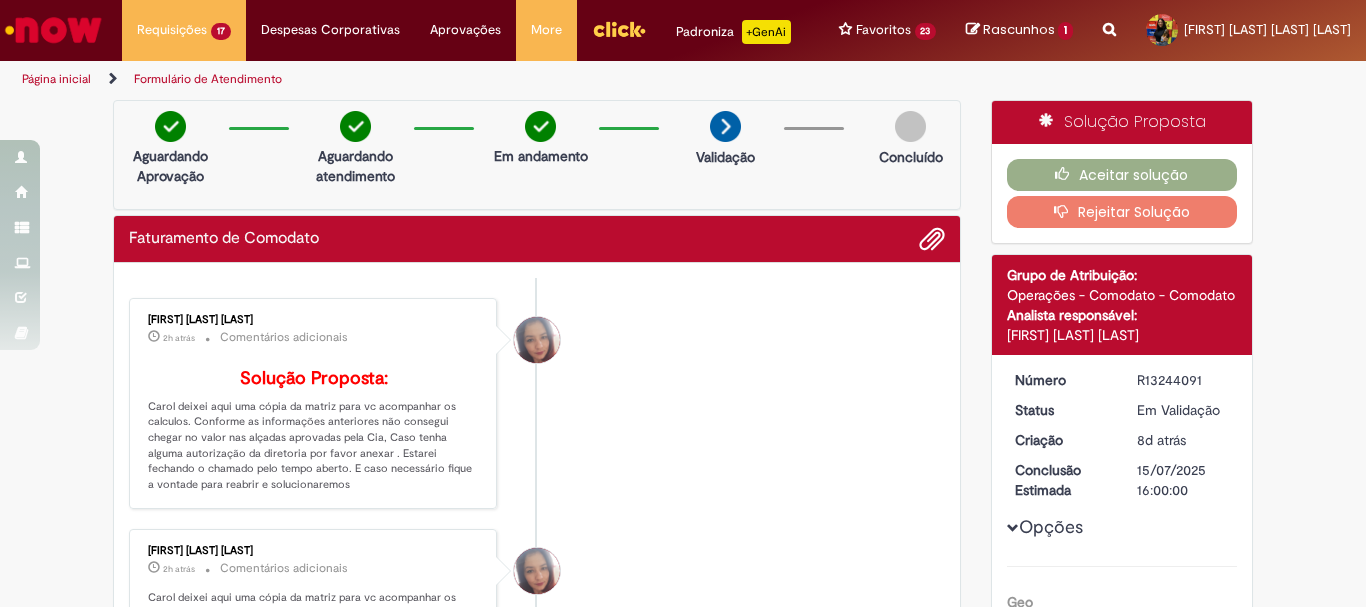 click at bounding box center [53, 30] 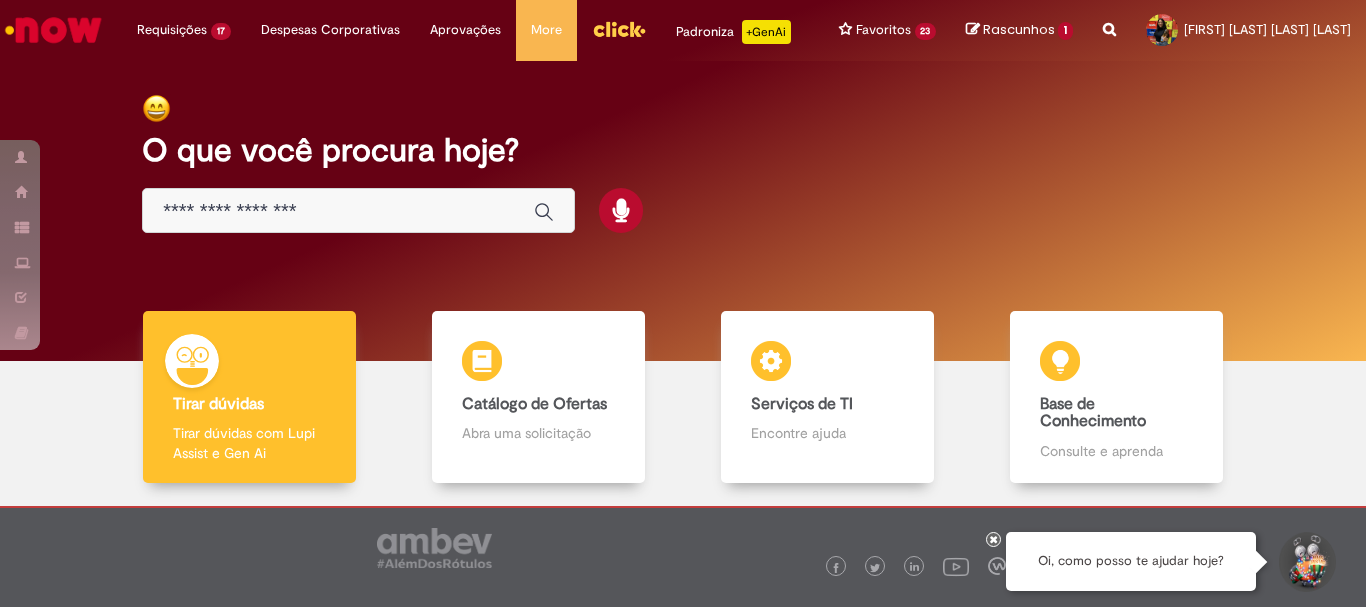 scroll, scrollTop: 0, scrollLeft: 0, axis: both 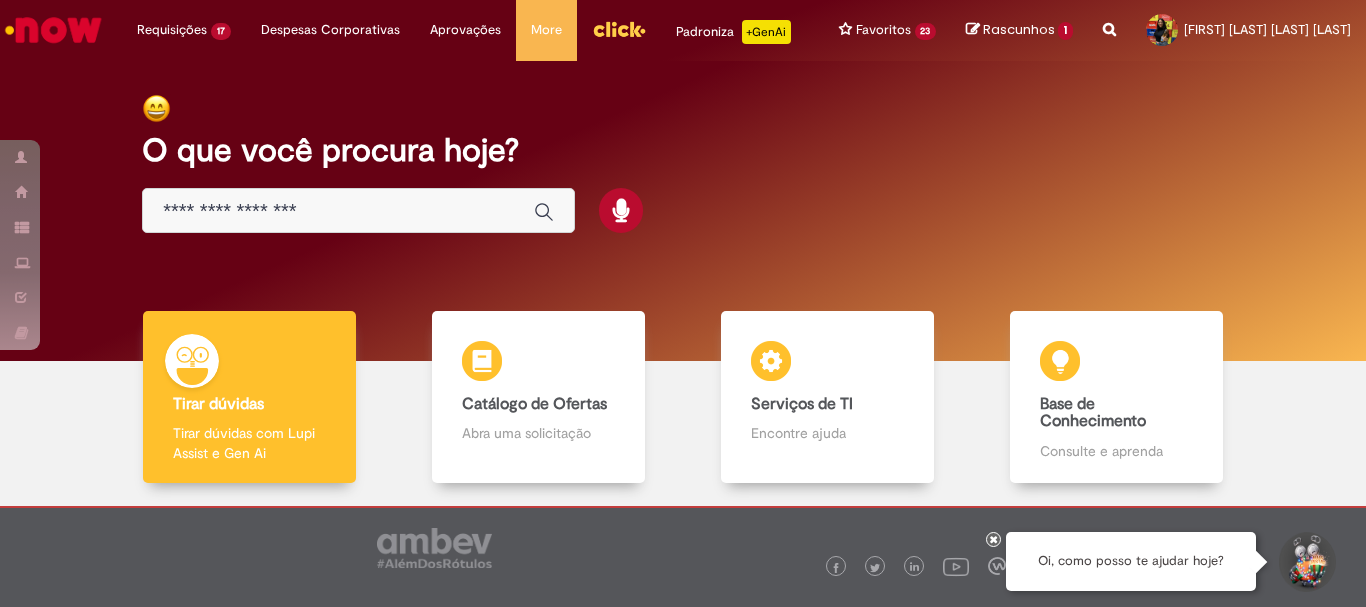 click at bounding box center (358, 210) 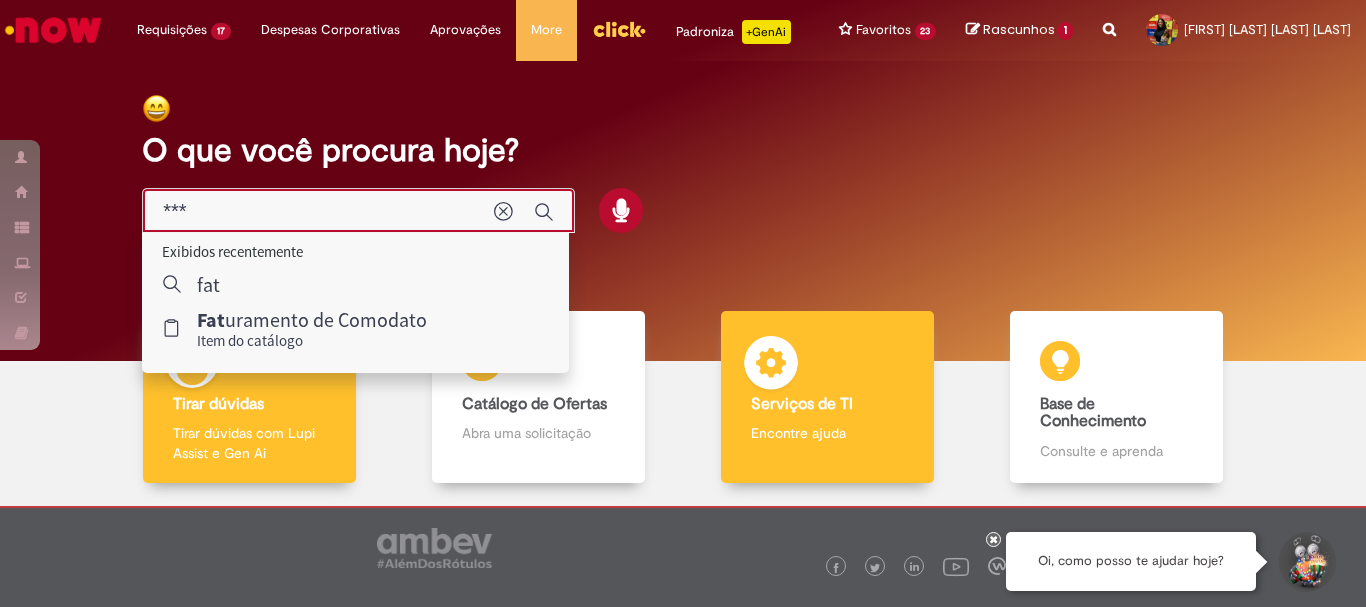 type on "****" 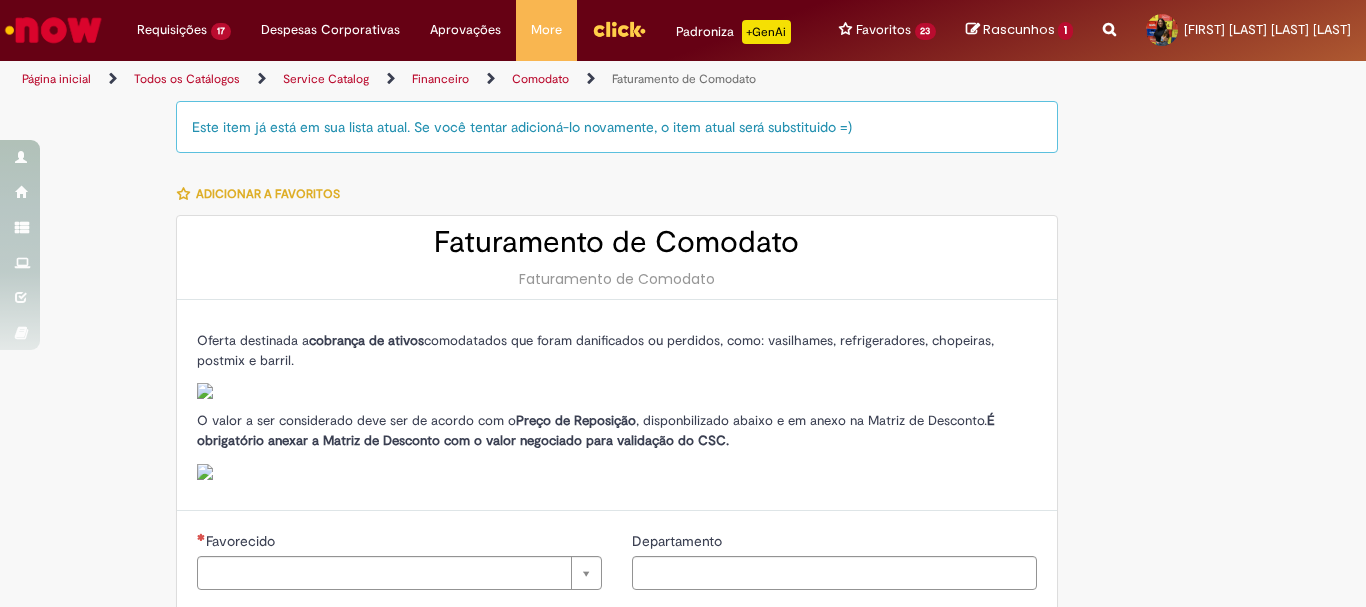 type on "********" 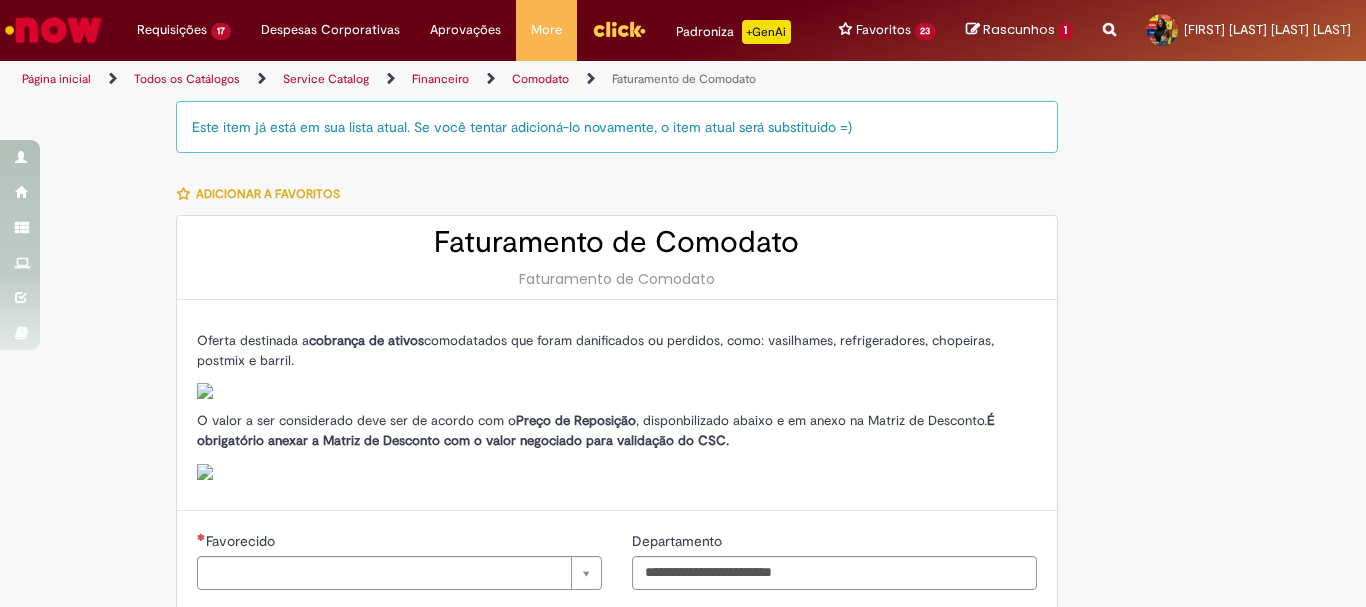 type on "**********" 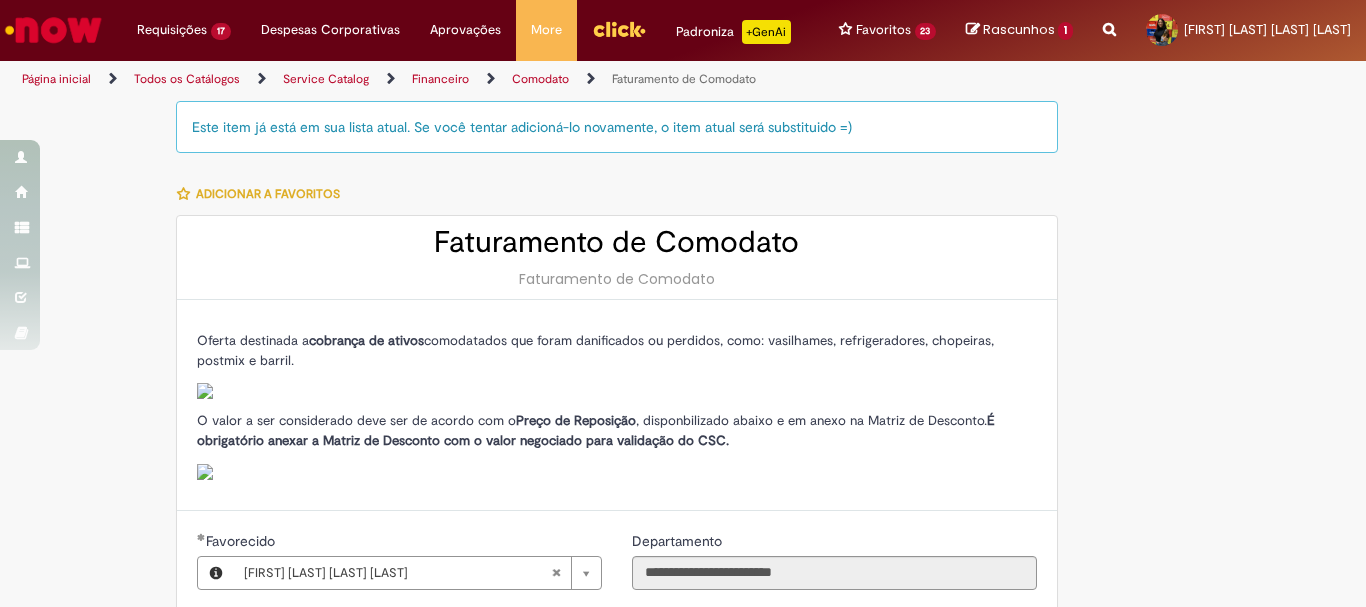 type on "**********" 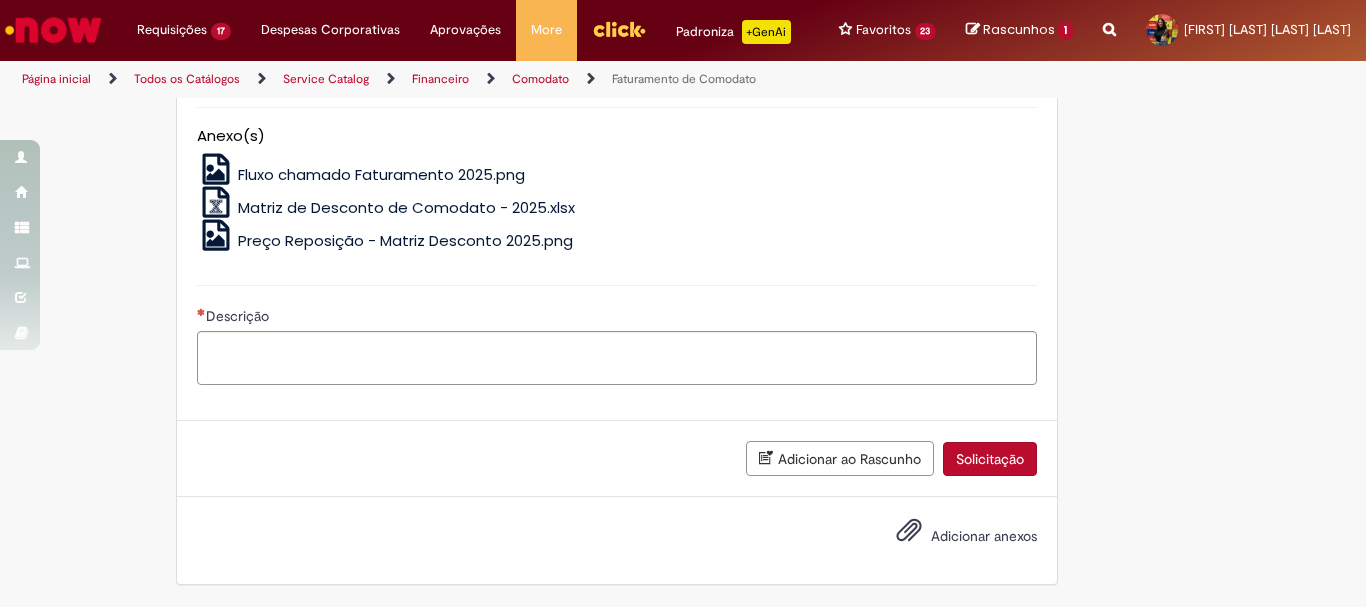 scroll, scrollTop: 1089, scrollLeft: 0, axis: vertical 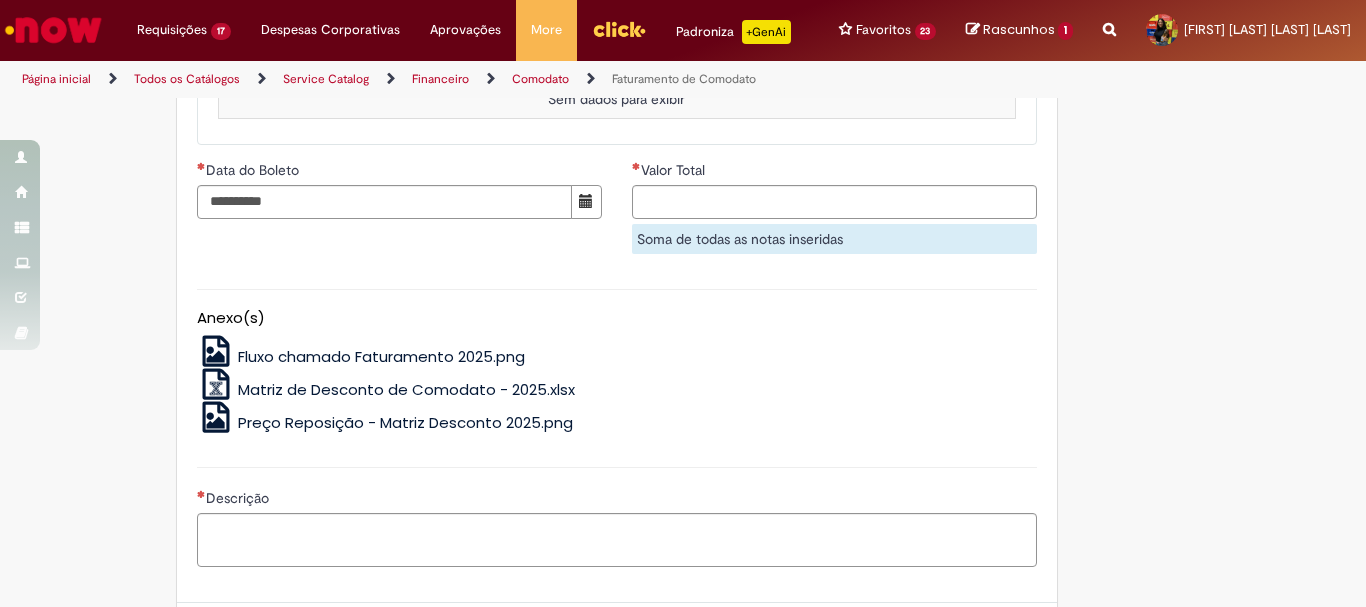 click on "Matriz de Desconto de Comodato - 2025.xlsx" at bounding box center [406, 389] 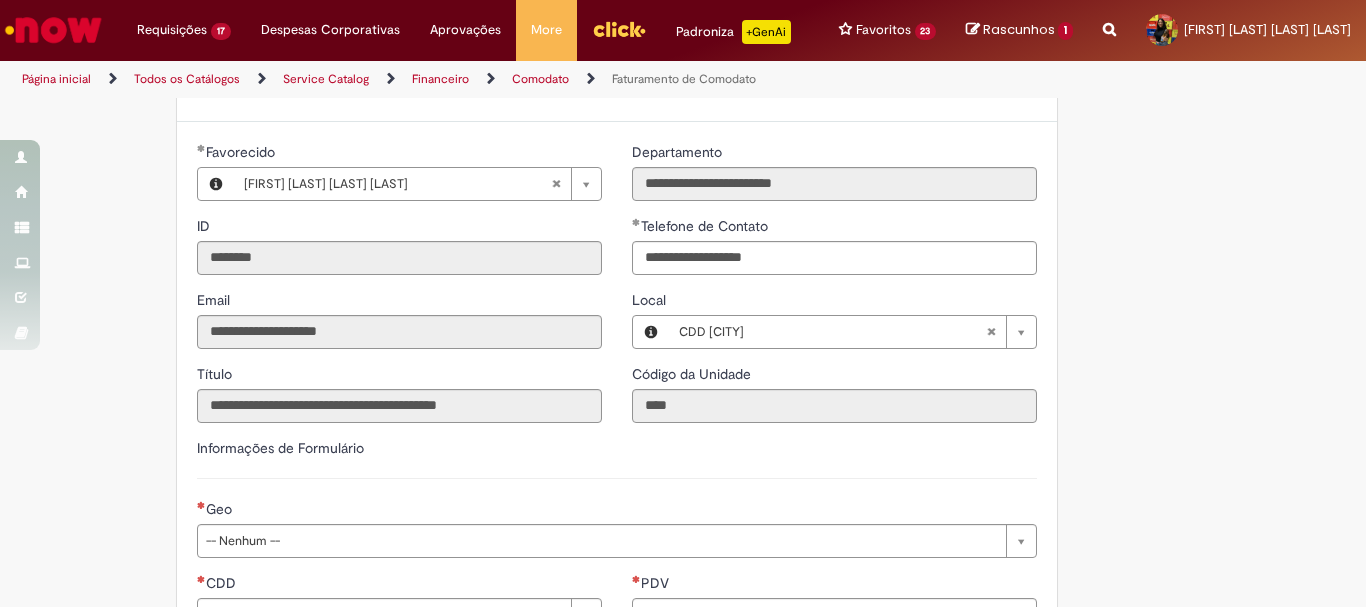 scroll, scrollTop: 0, scrollLeft: 0, axis: both 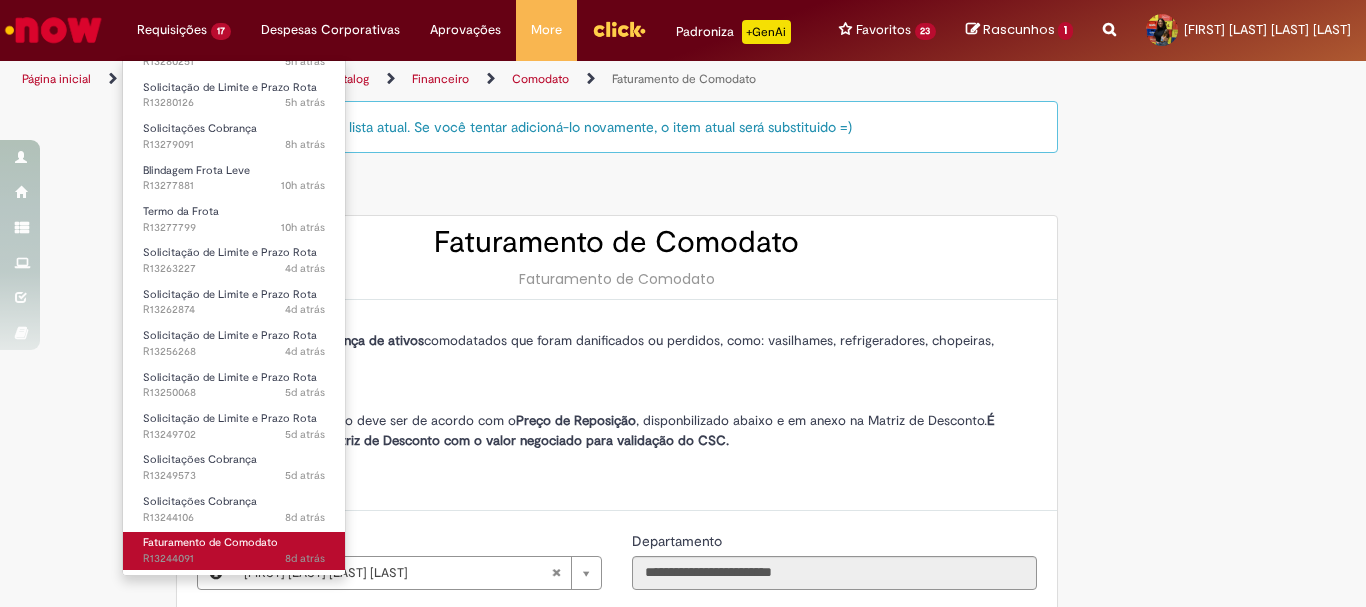 click on "Faturamento de Comodato" at bounding box center (210, 542) 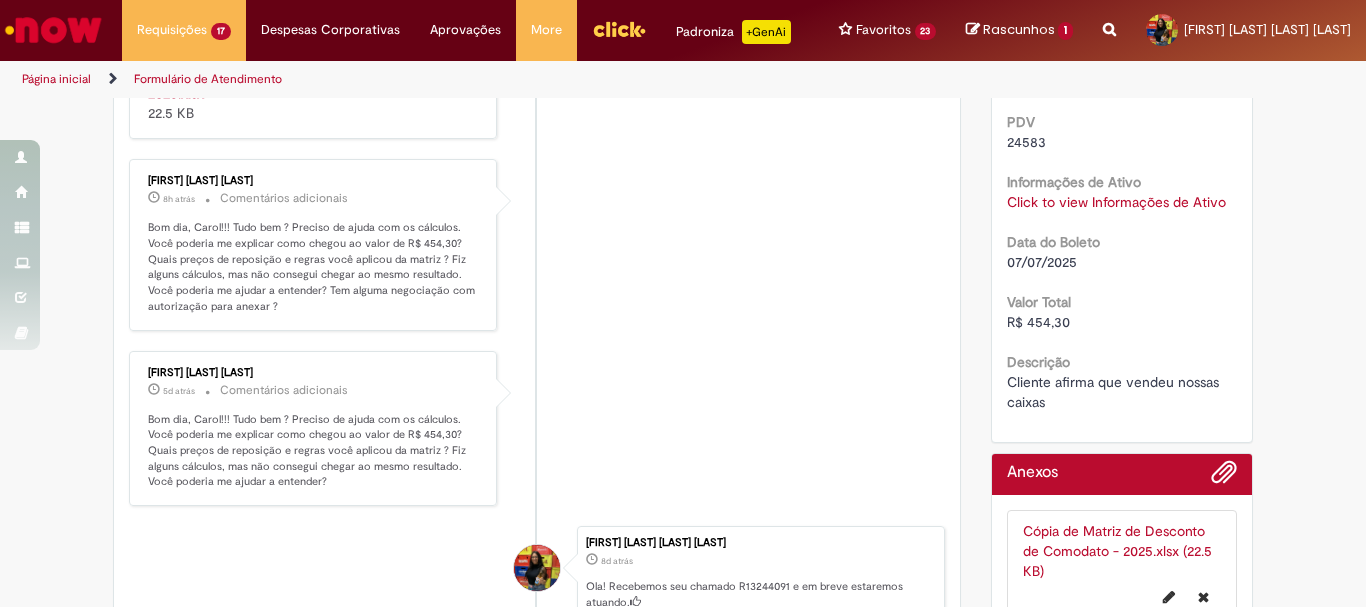 scroll, scrollTop: 400, scrollLeft: 0, axis: vertical 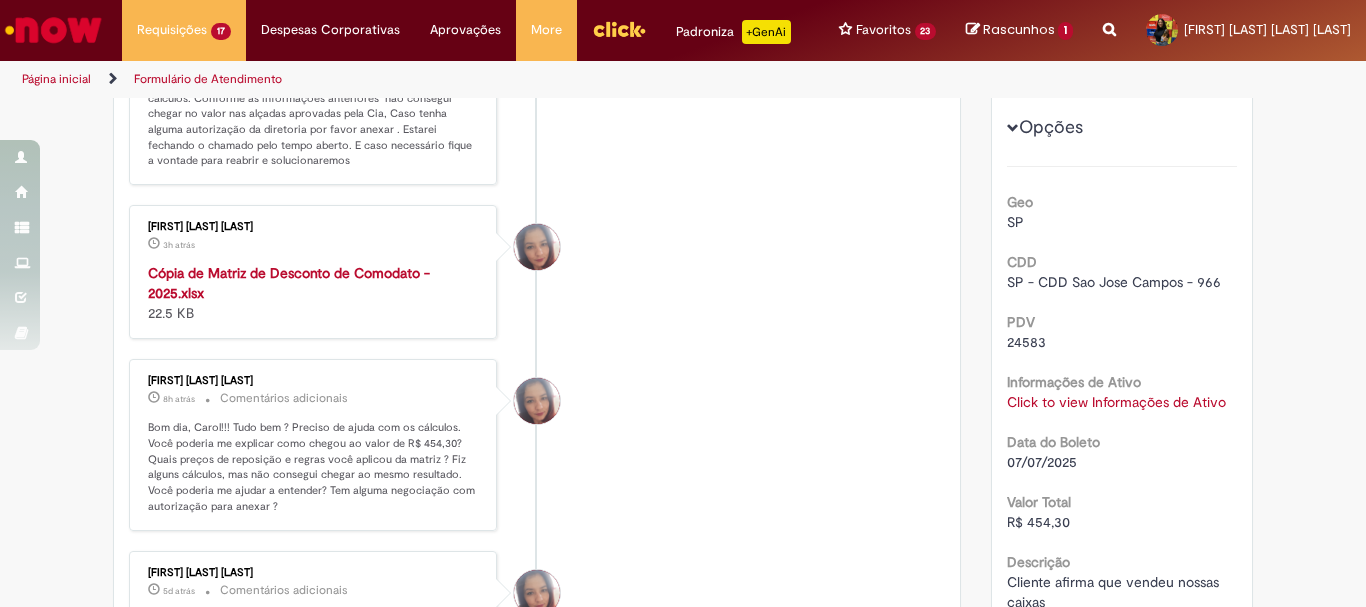 click on "Cópia de Matriz de Desconto de Comodato - 2025.xlsx" at bounding box center (289, 283) 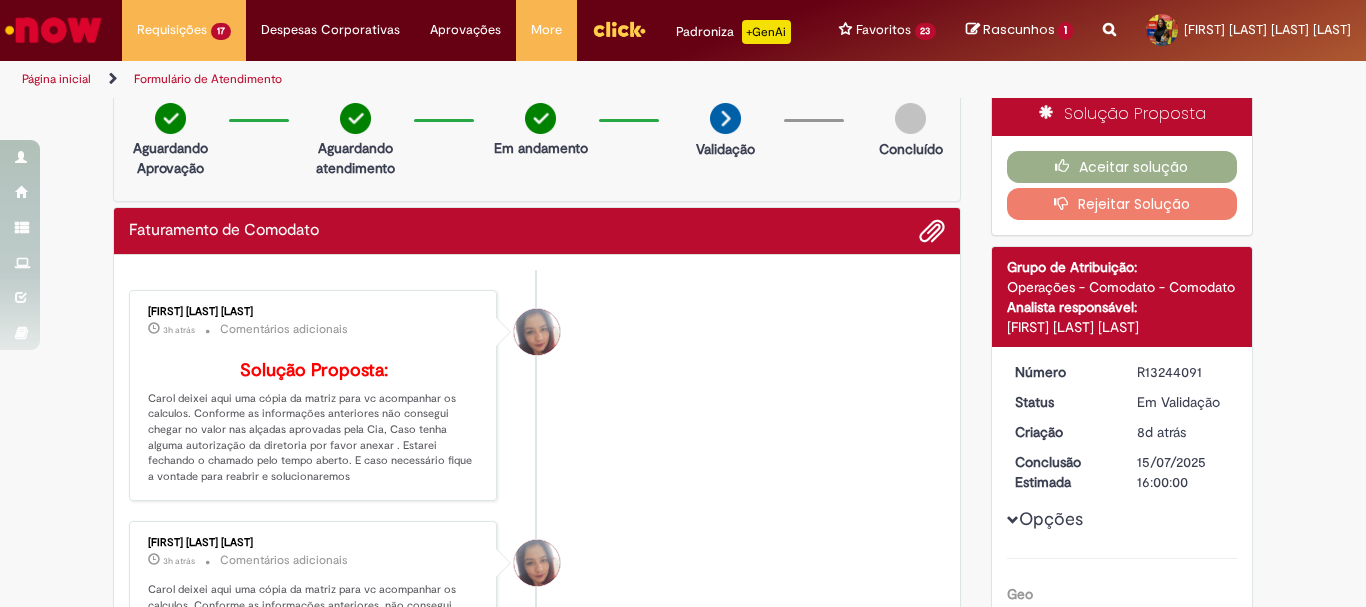 scroll, scrollTop: 0, scrollLeft: 0, axis: both 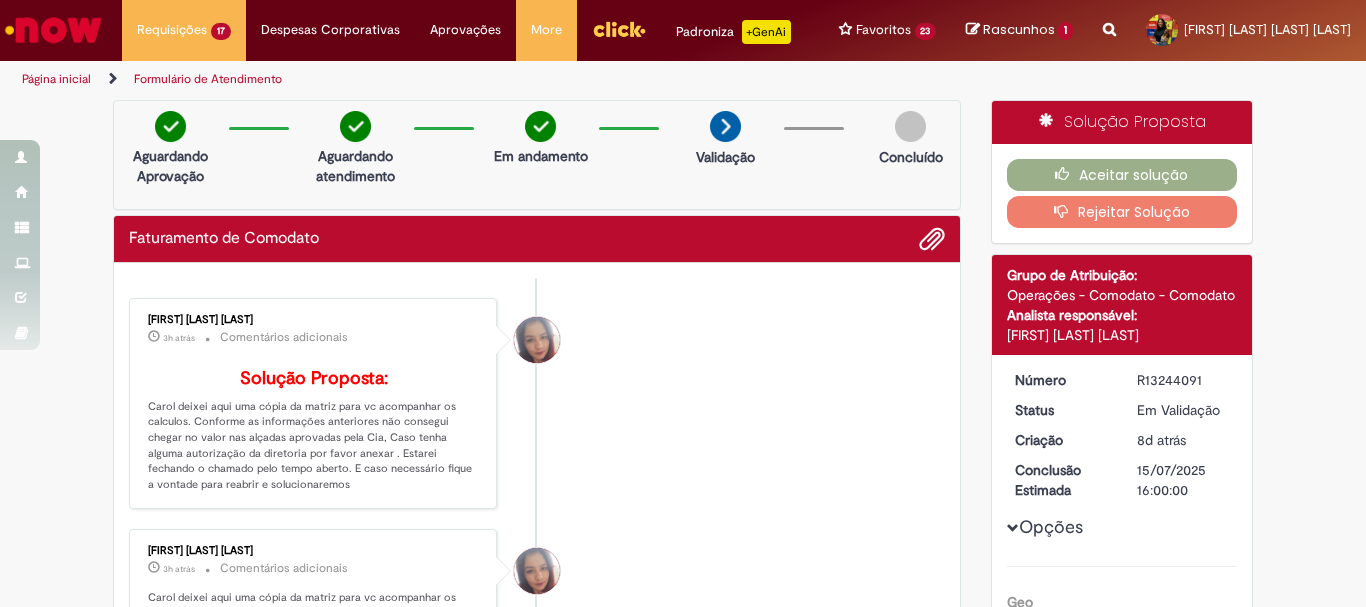 click at bounding box center (53, 30) 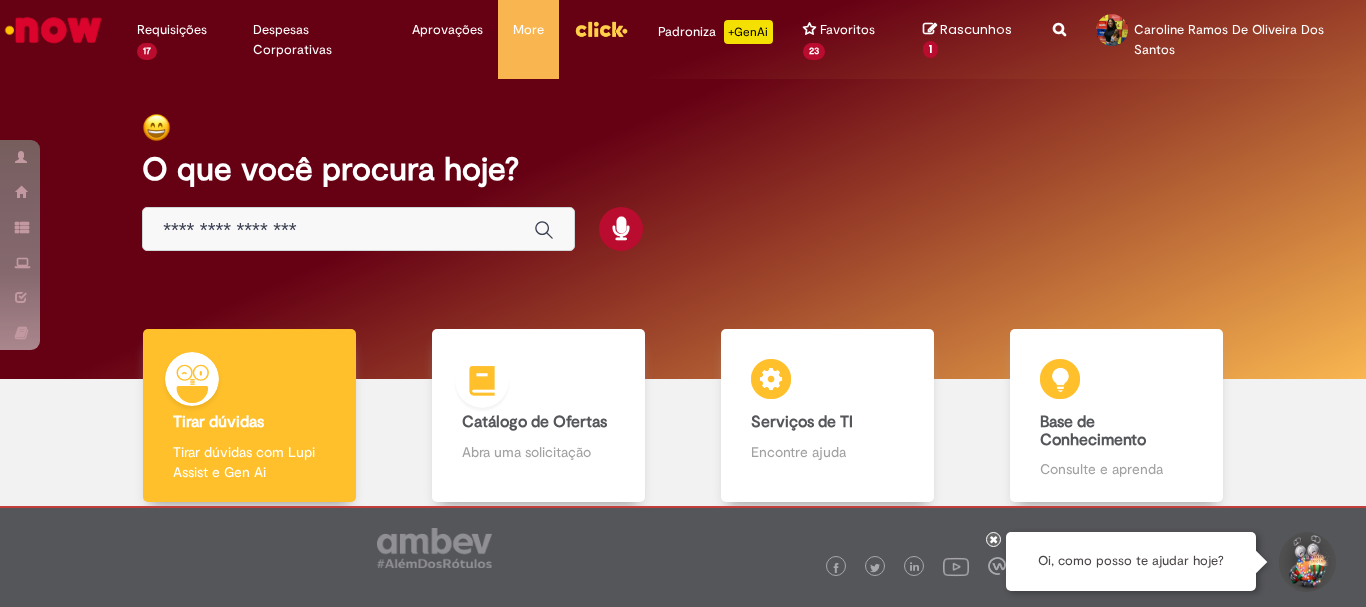 scroll, scrollTop: 0, scrollLeft: 0, axis: both 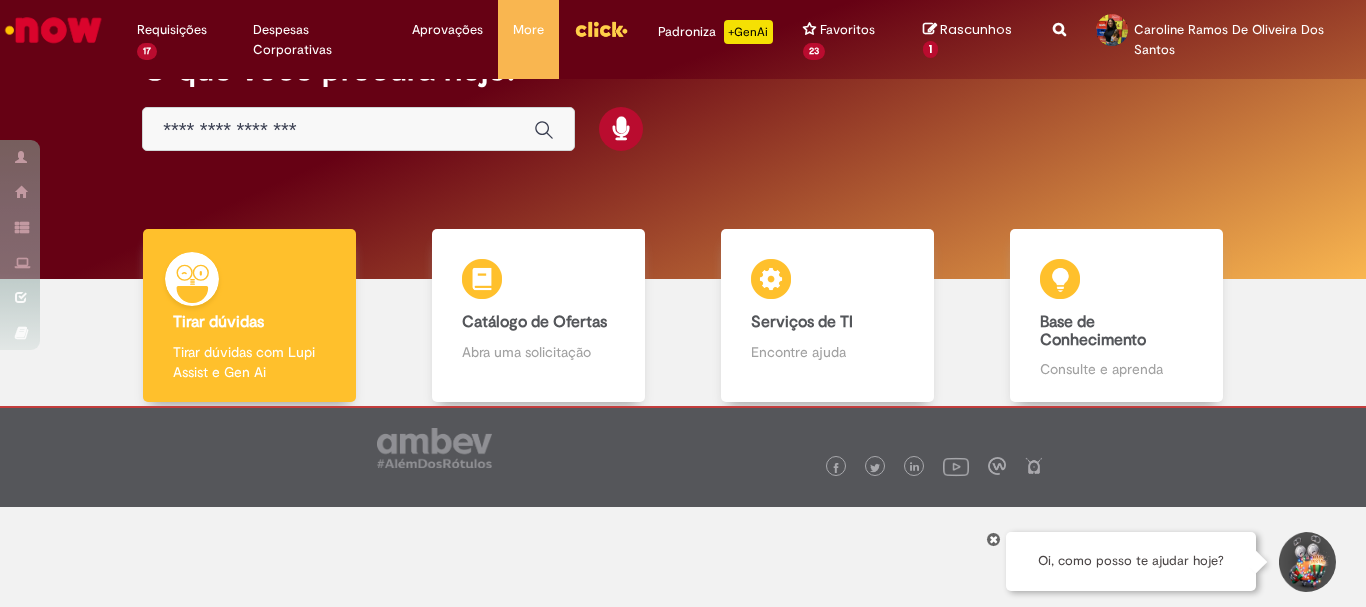 click at bounding box center [338, 130] 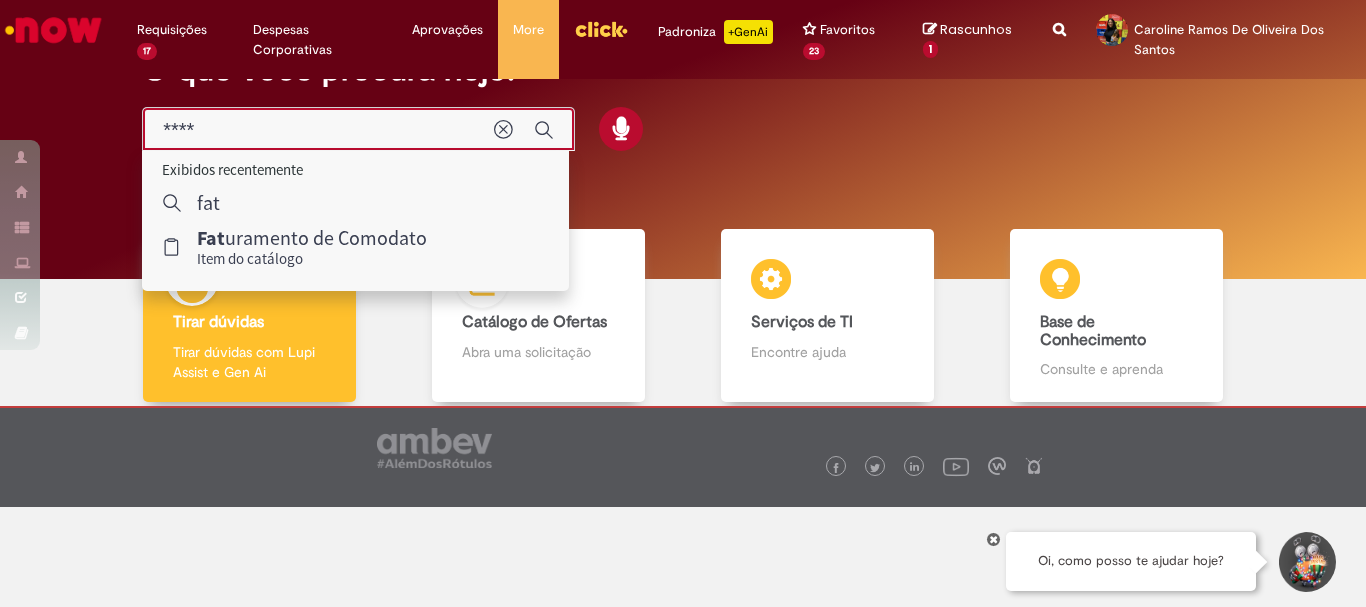 type on "*****" 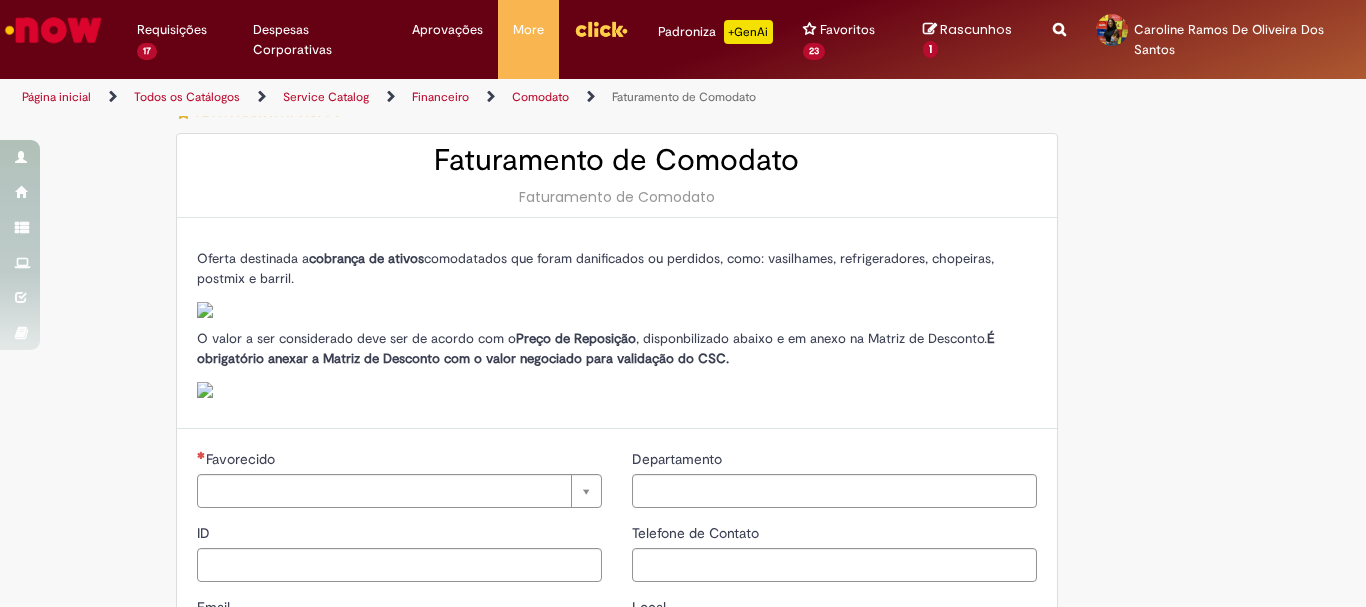 scroll, scrollTop: 0, scrollLeft: 0, axis: both 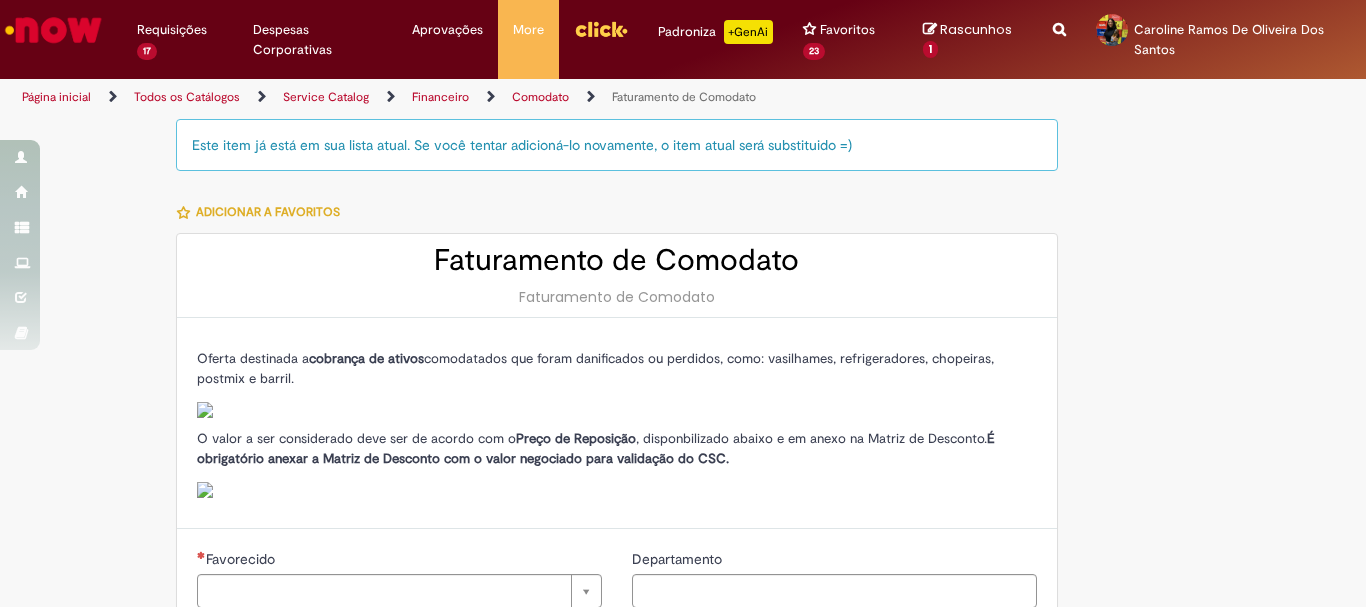 type on "********" 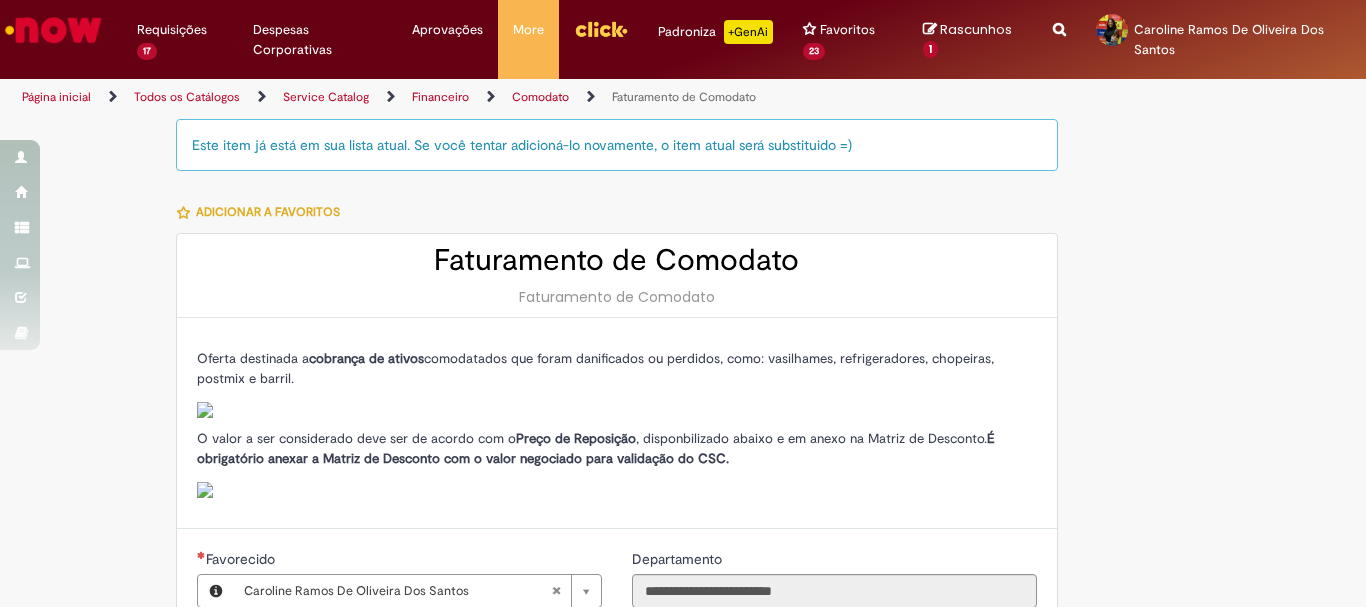 type on "**********" 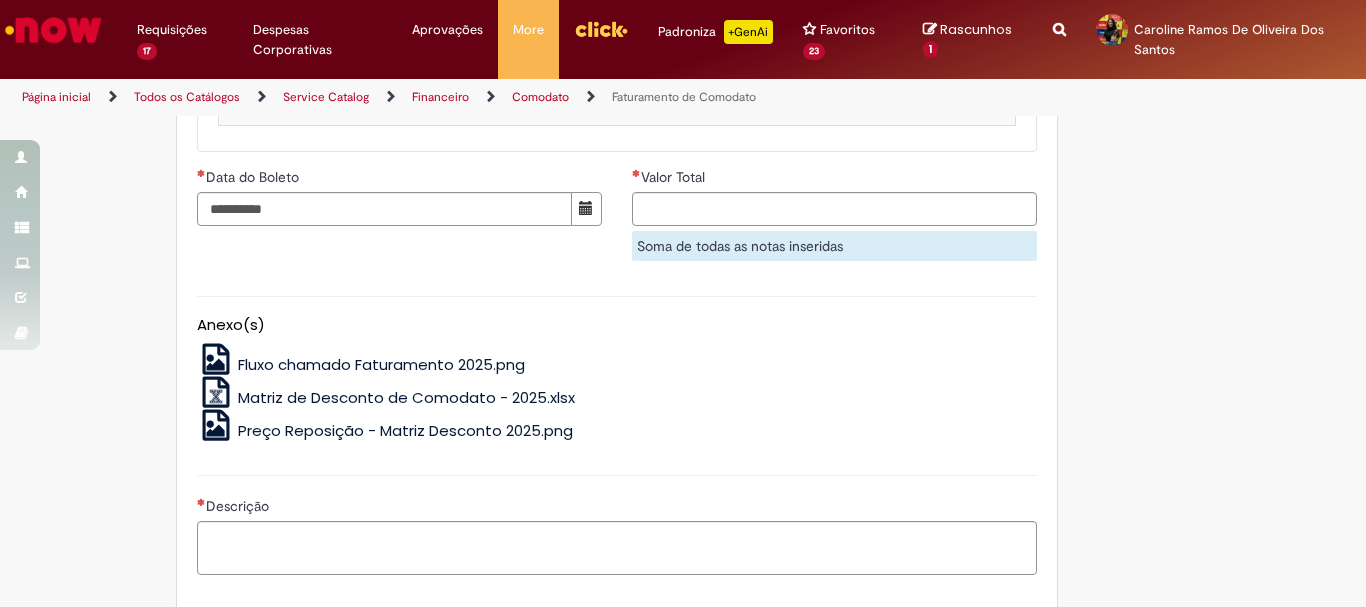scroll, scrollTop: 1289, scrollLeft: 0, axis: vertical 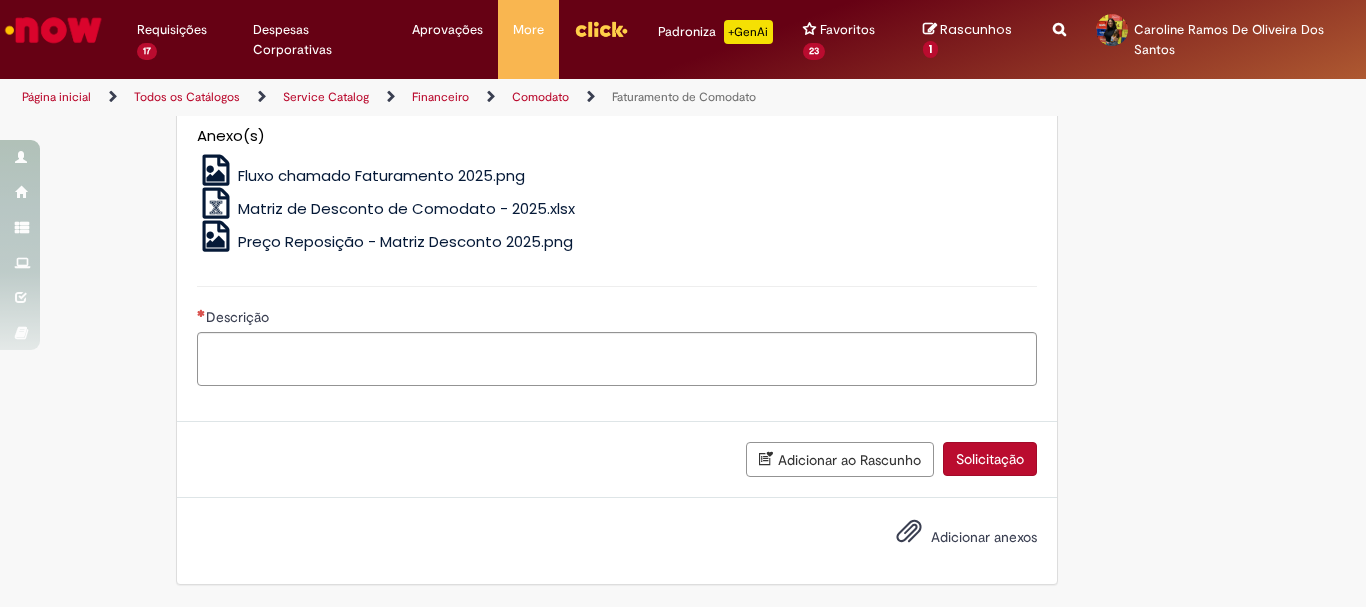 click on "Preço Reposição - Matriz Desconto 2025.png" at bounding box center (405, 241) 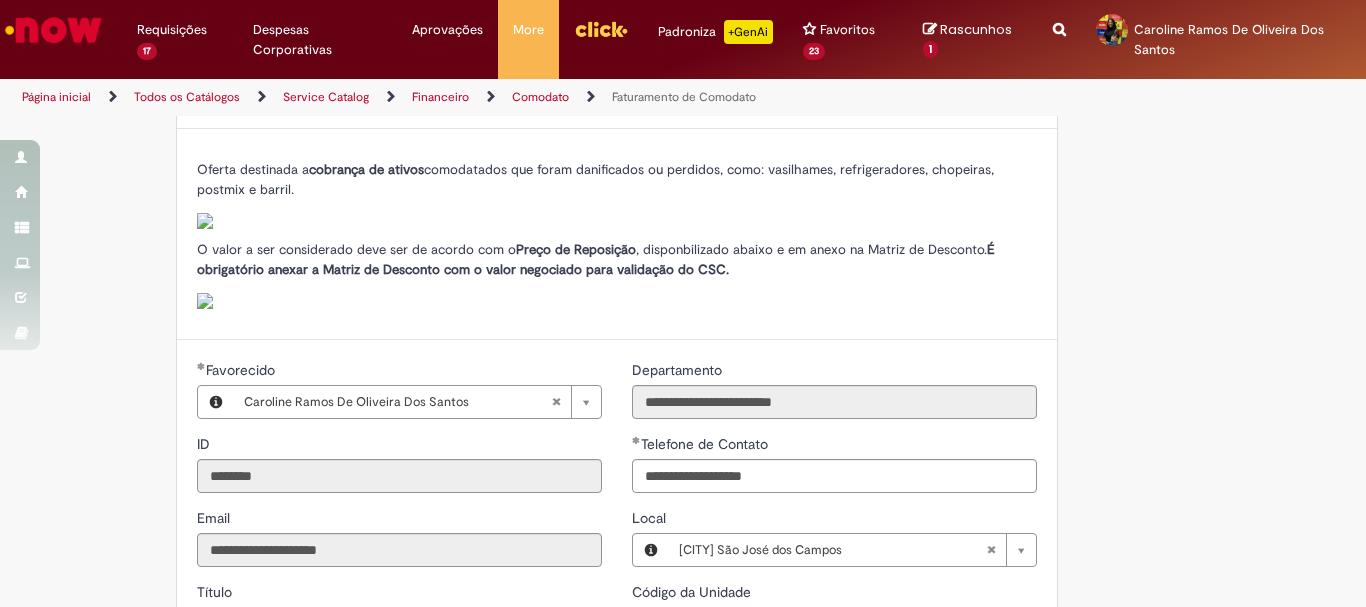 scroll, scrollTop: 0, scrollLeft: 0, axis: both 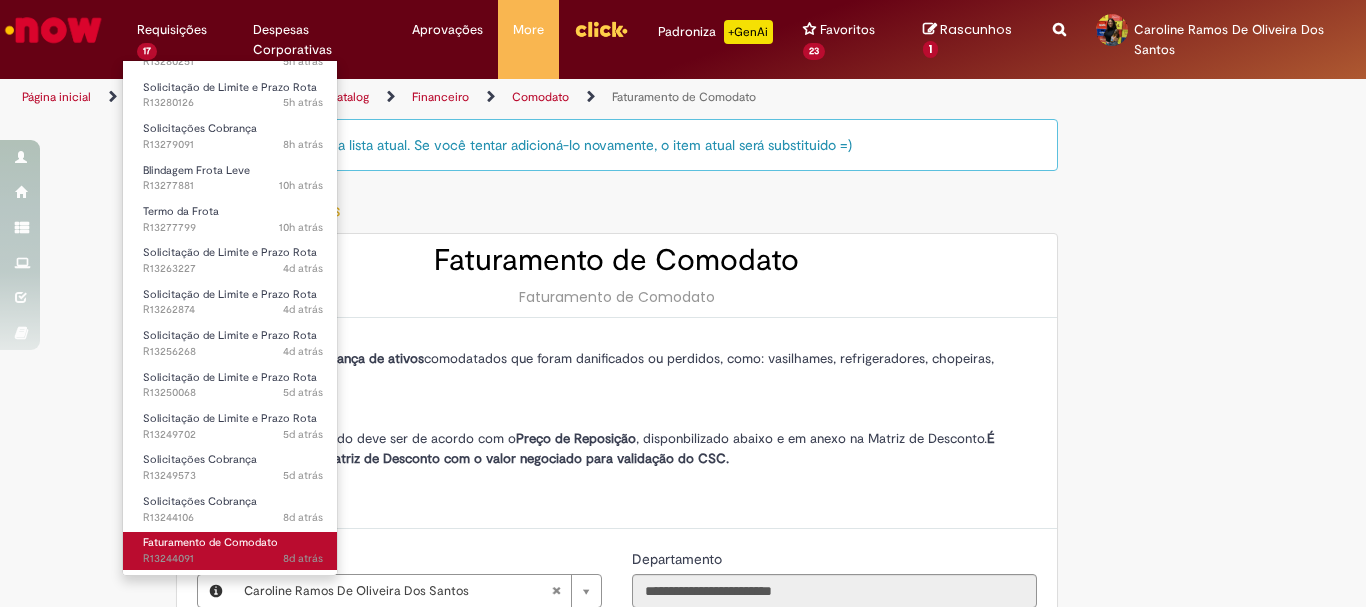click on "8d atrás 8 dias atrás R13244091" at bounding box center (233, 559) 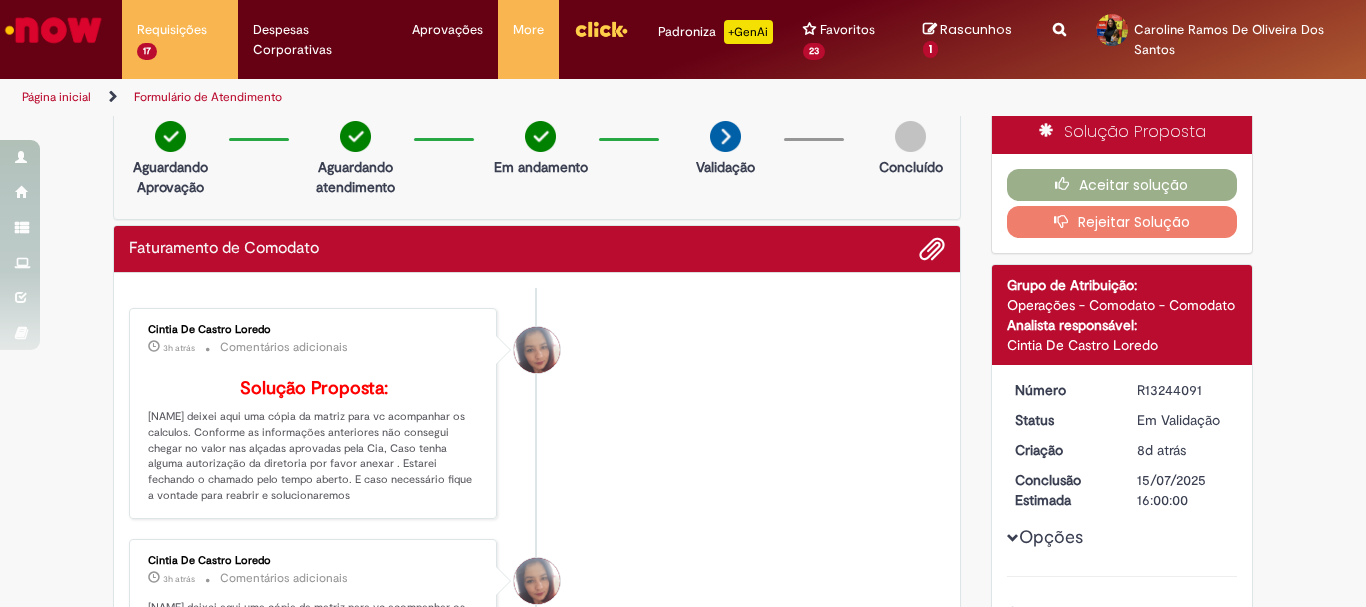 scroll, scrollTop: 0, scrollLeft: 0, axis: both 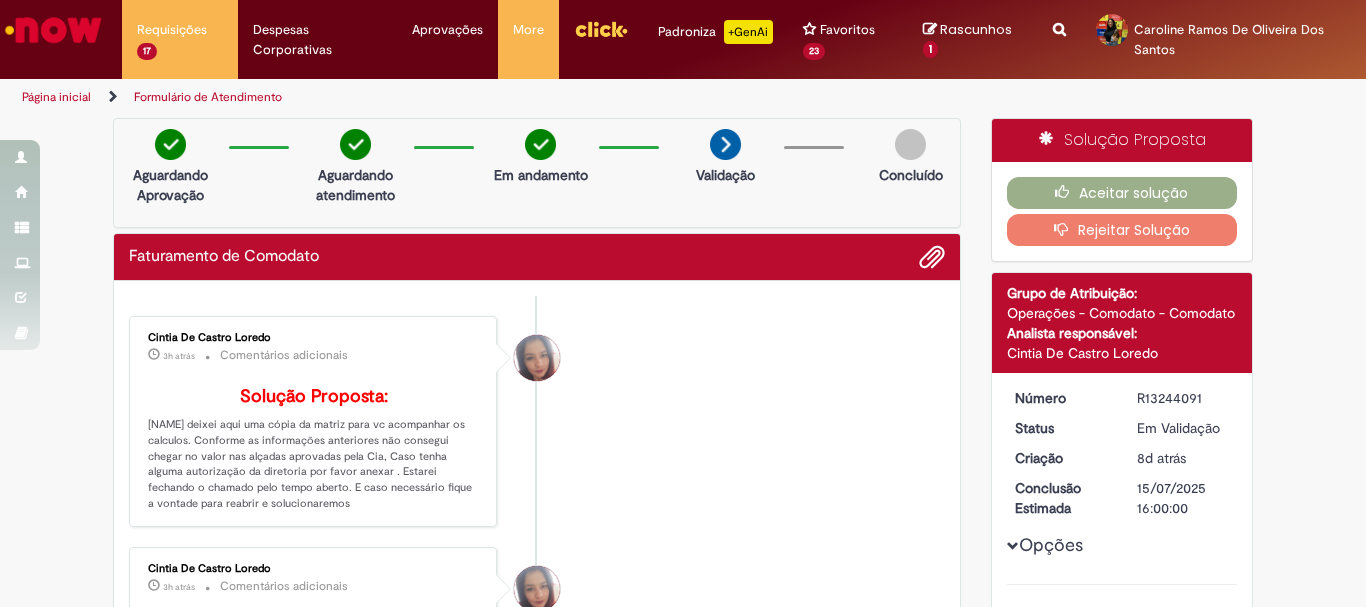 click on "Rejeitar Solução" at bounding box center (1122, 230) 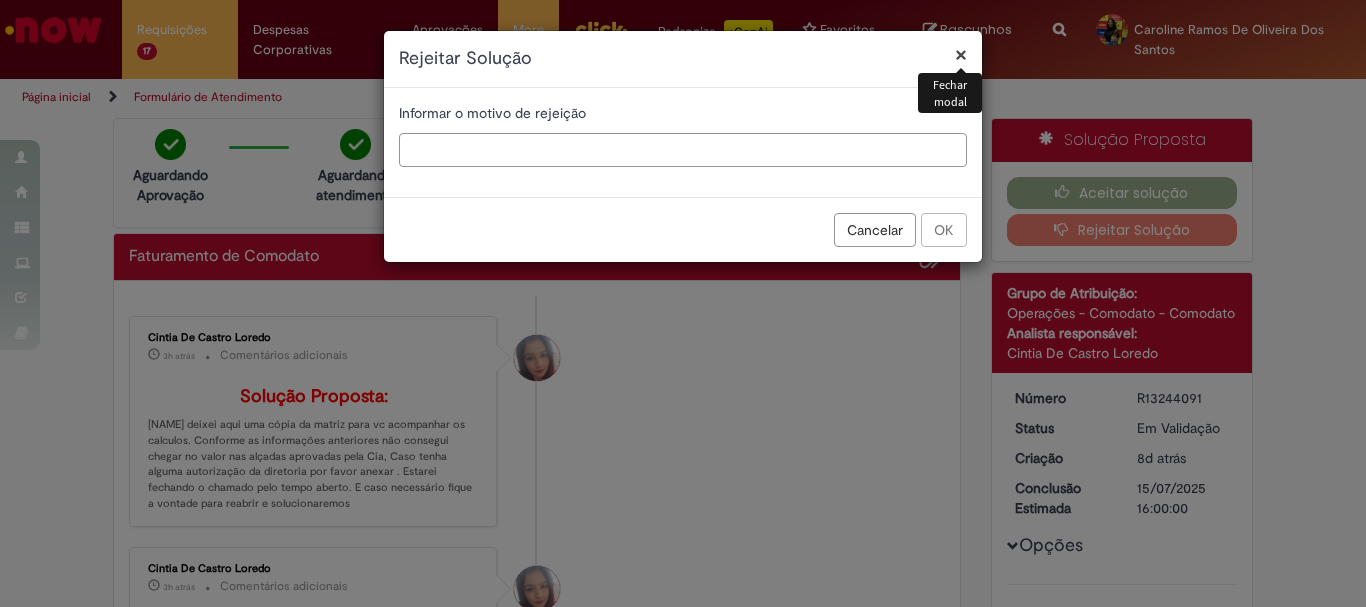 click at bounding box center (683, 150) 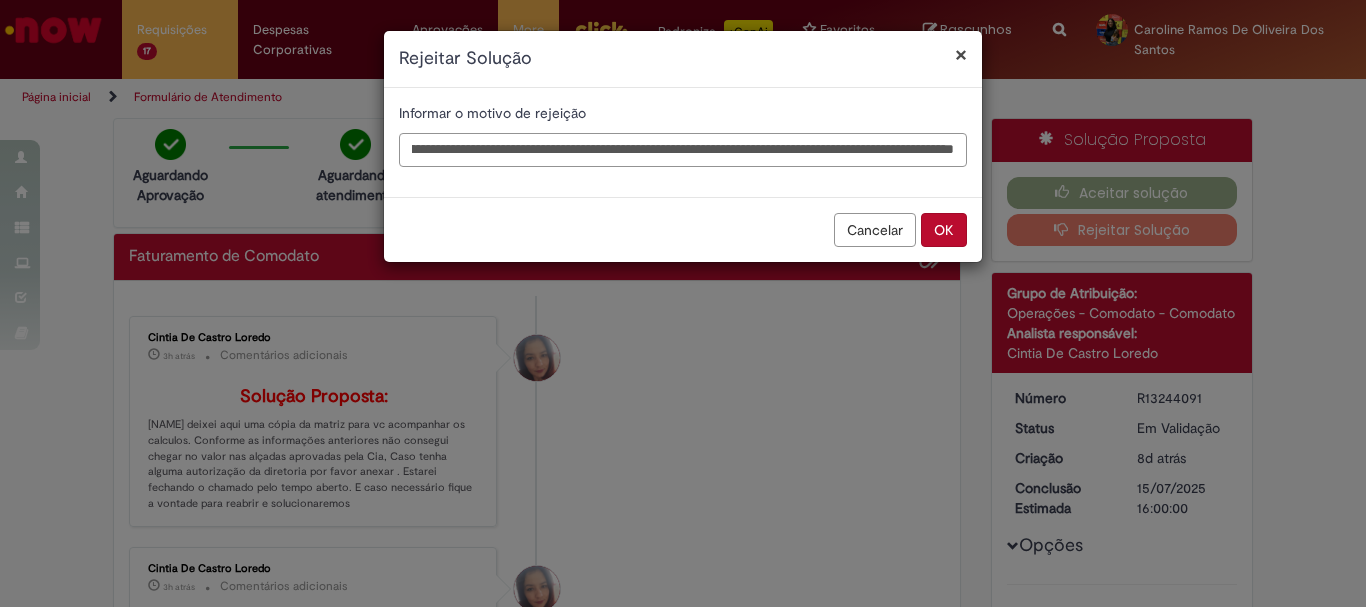 scroll, scrollTop: 0, scrollLeft: 474, axis: horizontal 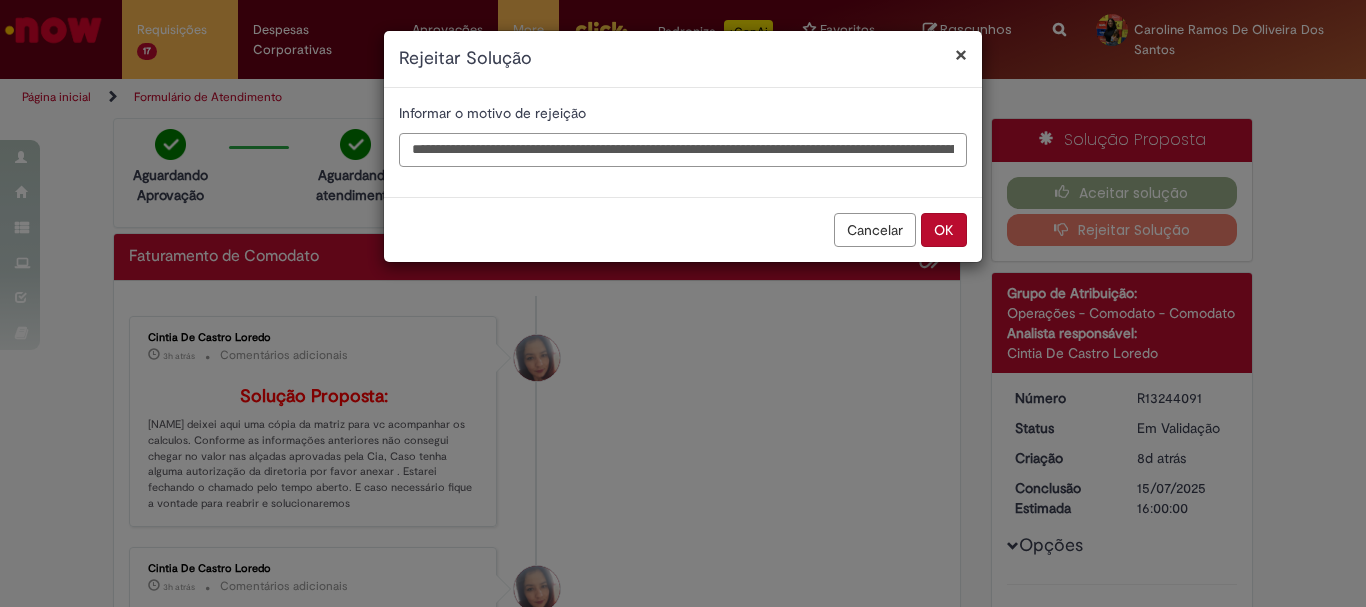 click on "**********" at bounding box center [683, 150] 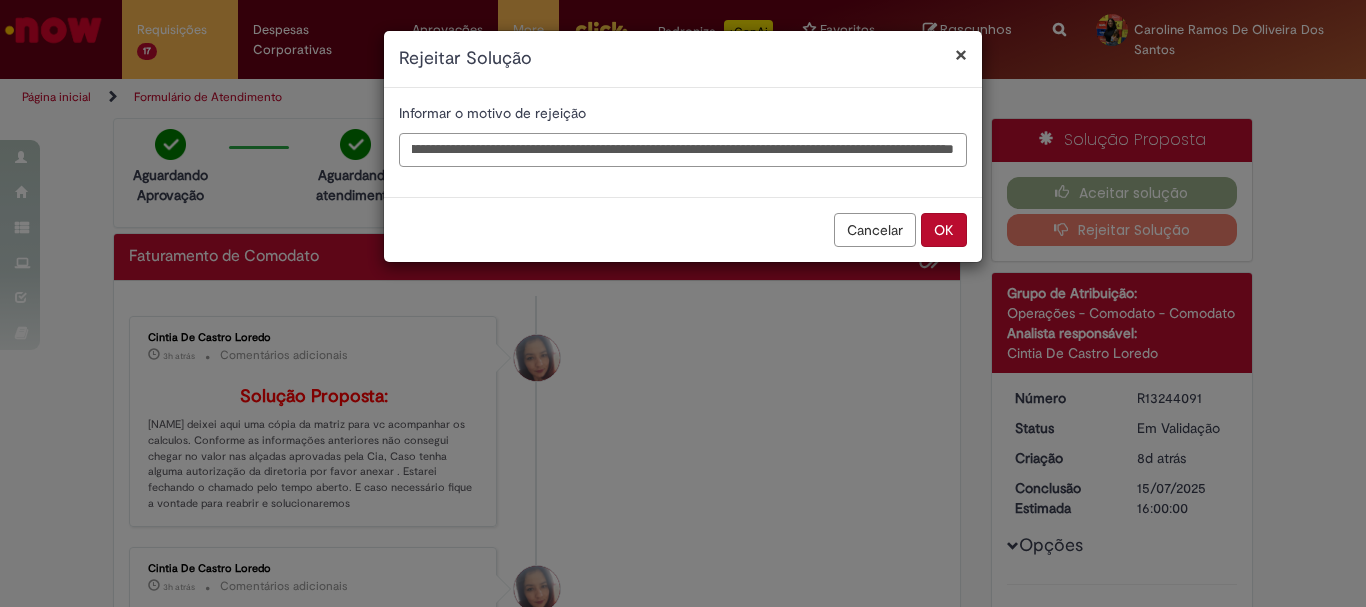 scroll, scrollTop: 0, scrollLeft: 602, axis: horizontal 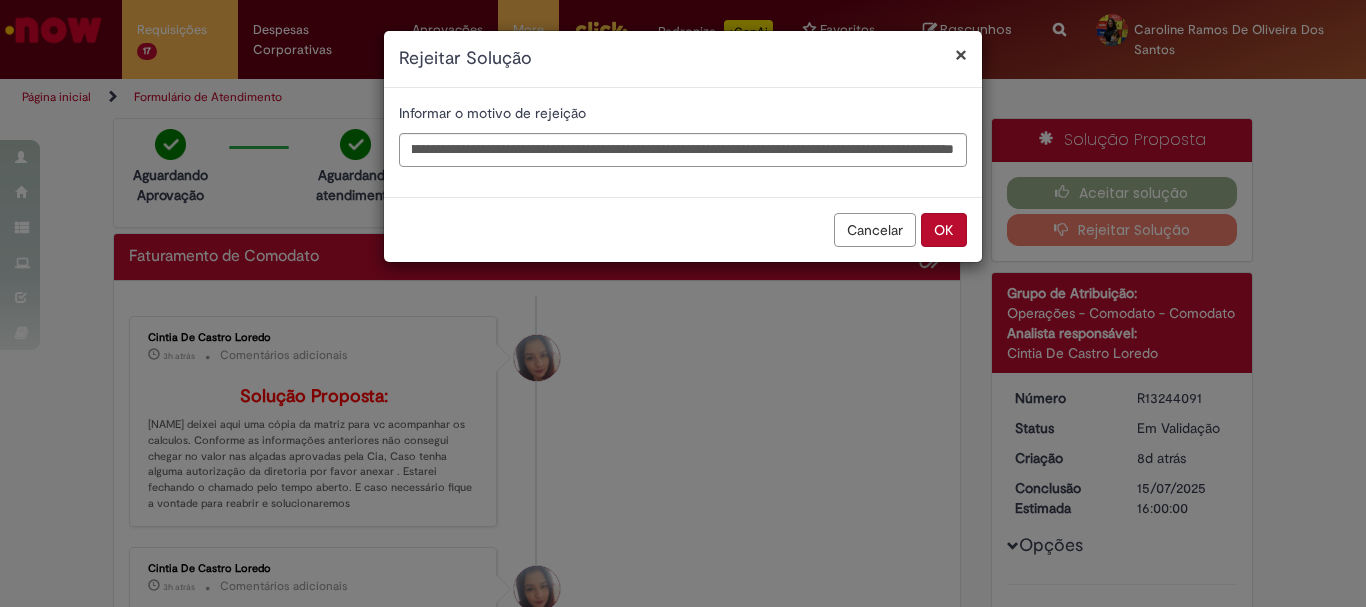 type 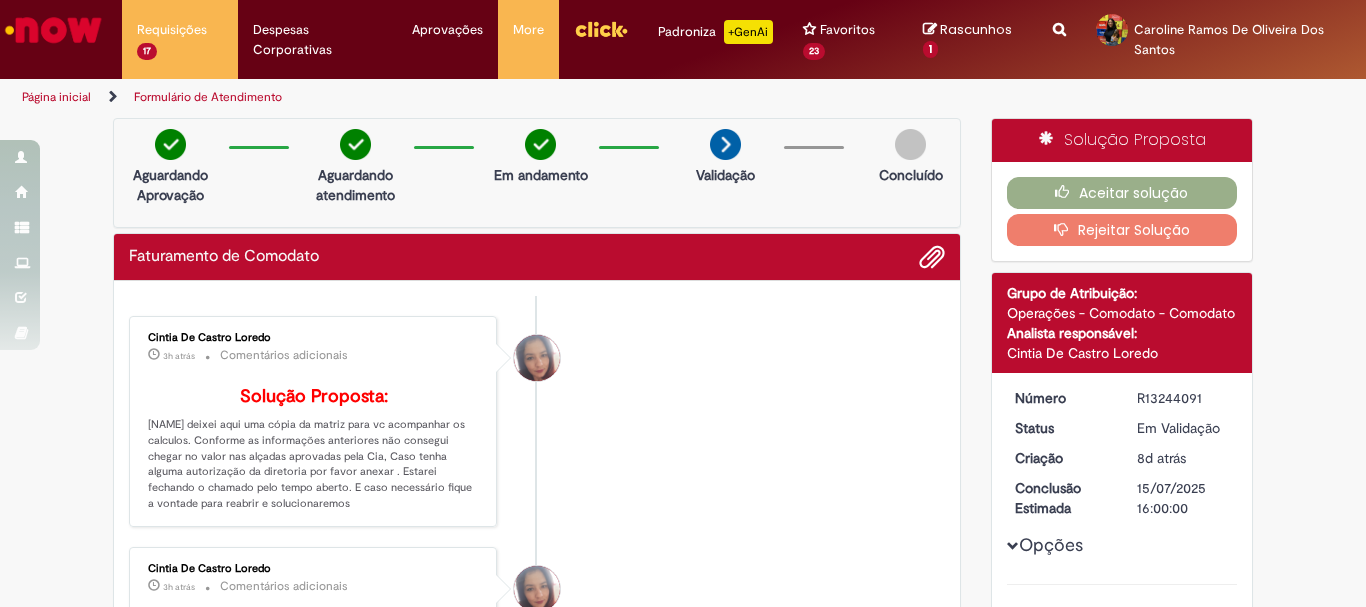 scroll, scrollTop: 0, scrollLeft: 0, axis: both 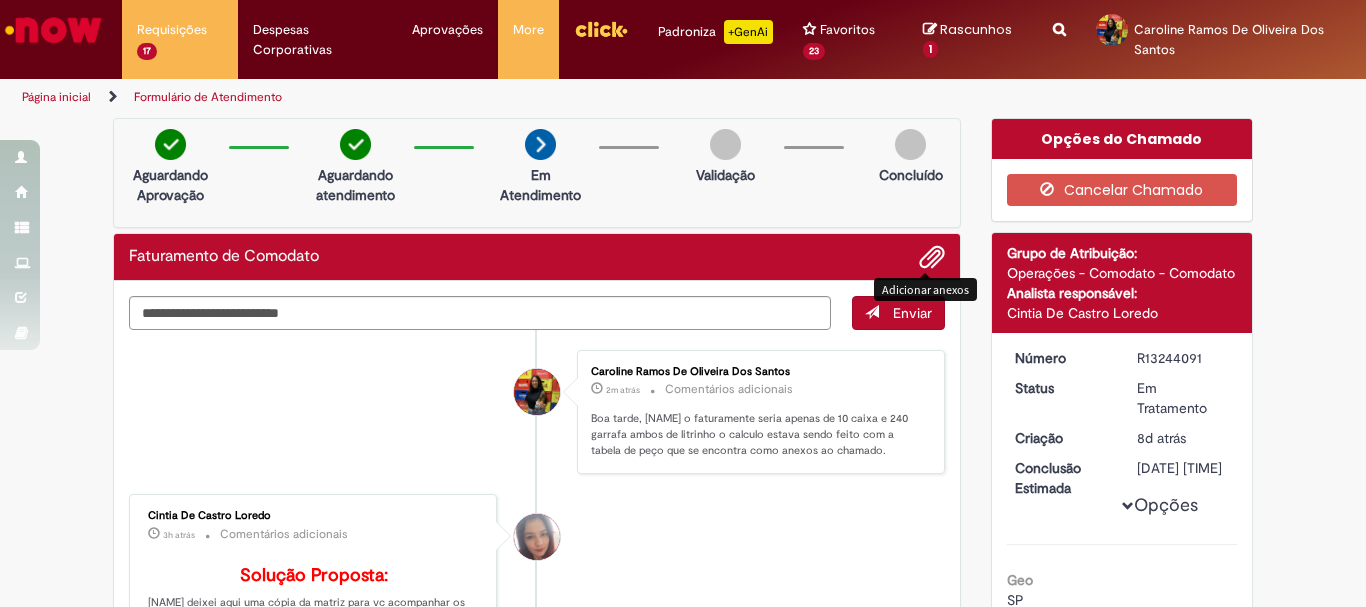 click at bounding box center [932, 258] 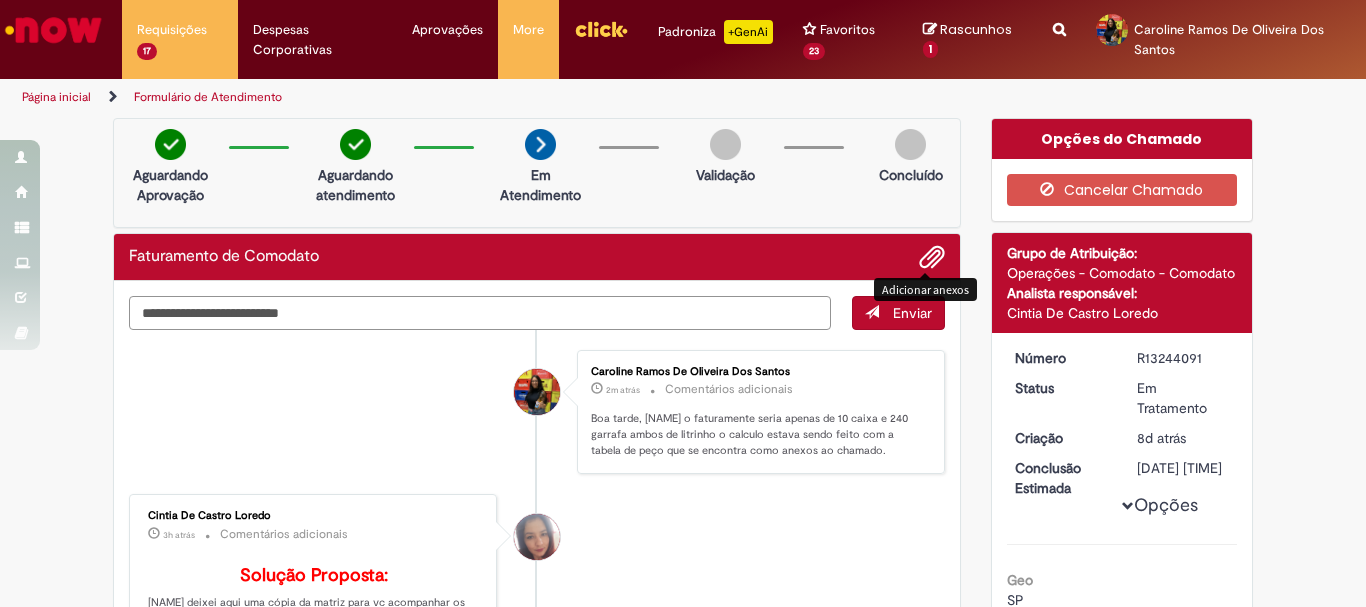 click at bounding box center [480, 313] 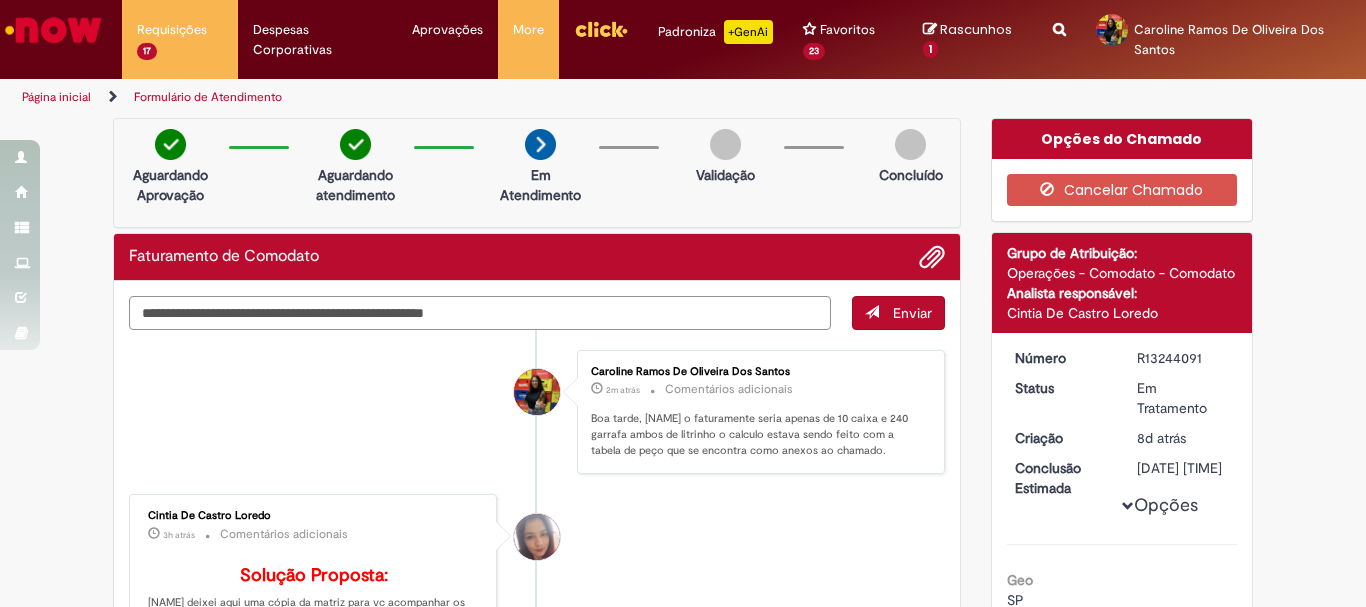 type on "**********" 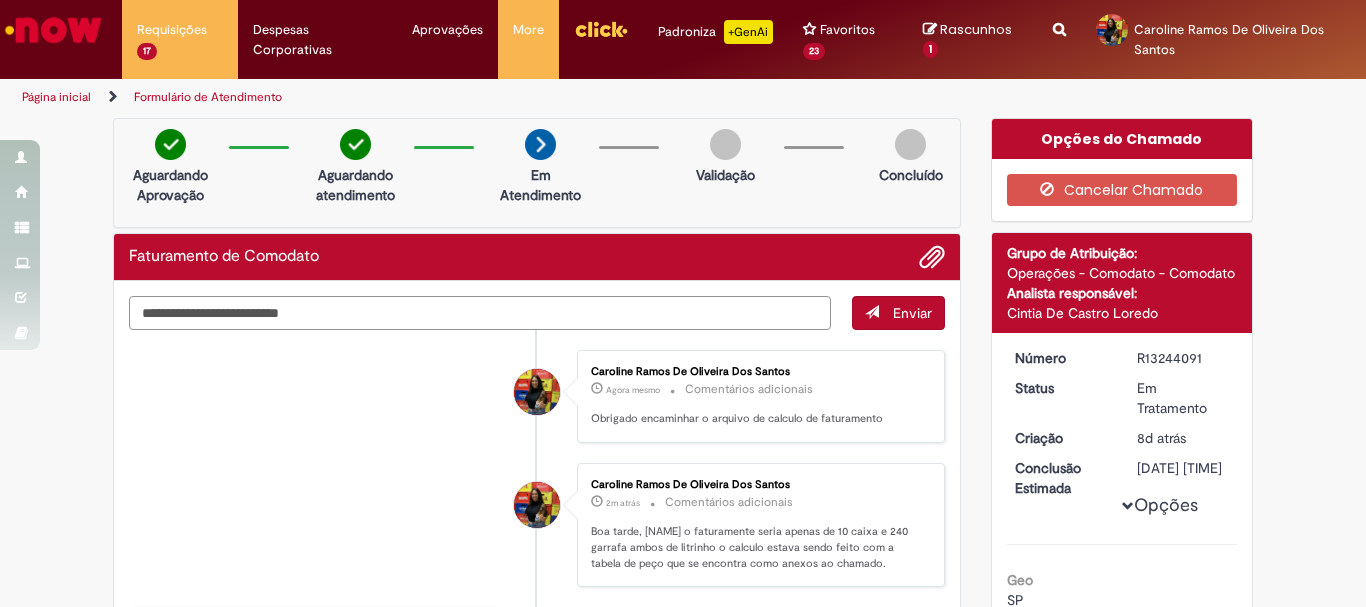 click at bounding box center [480, 313] 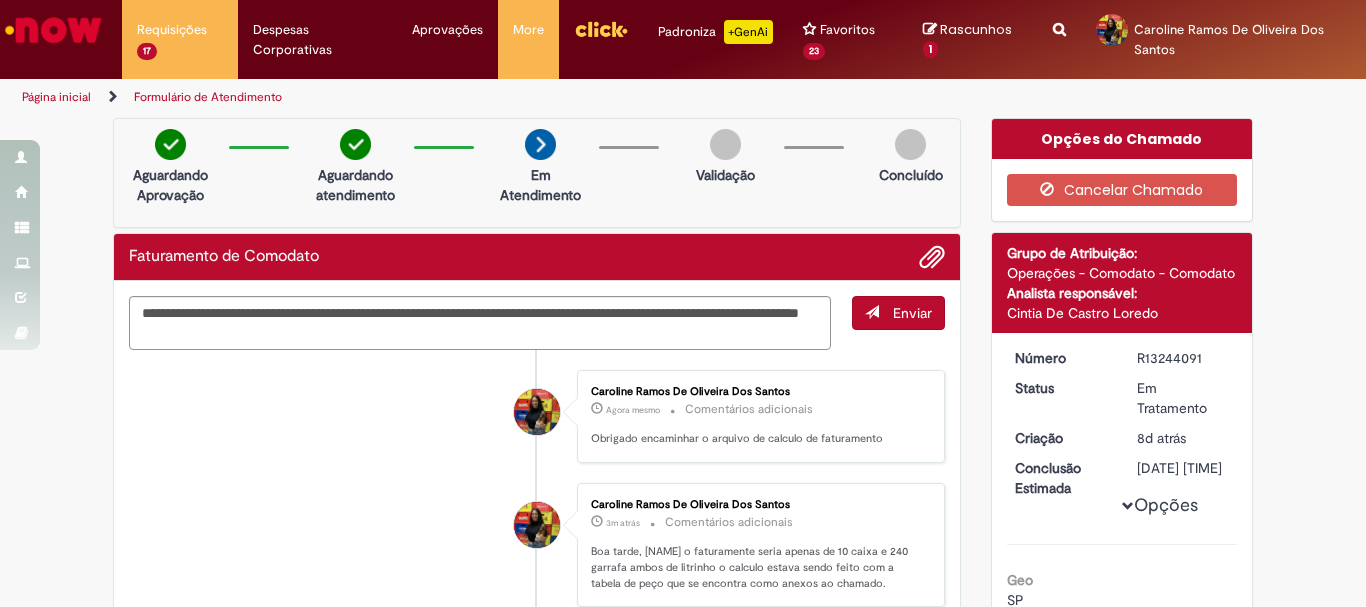 click on "Caroline Ramos De Oliveira Dos Santos
3m atrás 3 minutos atrás     Comentários adicionais
Boa tarde, Cintia o faturamente seria apenas de 10 caixa e 240 garrafa ambos de litrinho o calculo estava sendo feito com a tabela de peço que se encontra como anexos ao chamado." at bounding box center (537, 545) 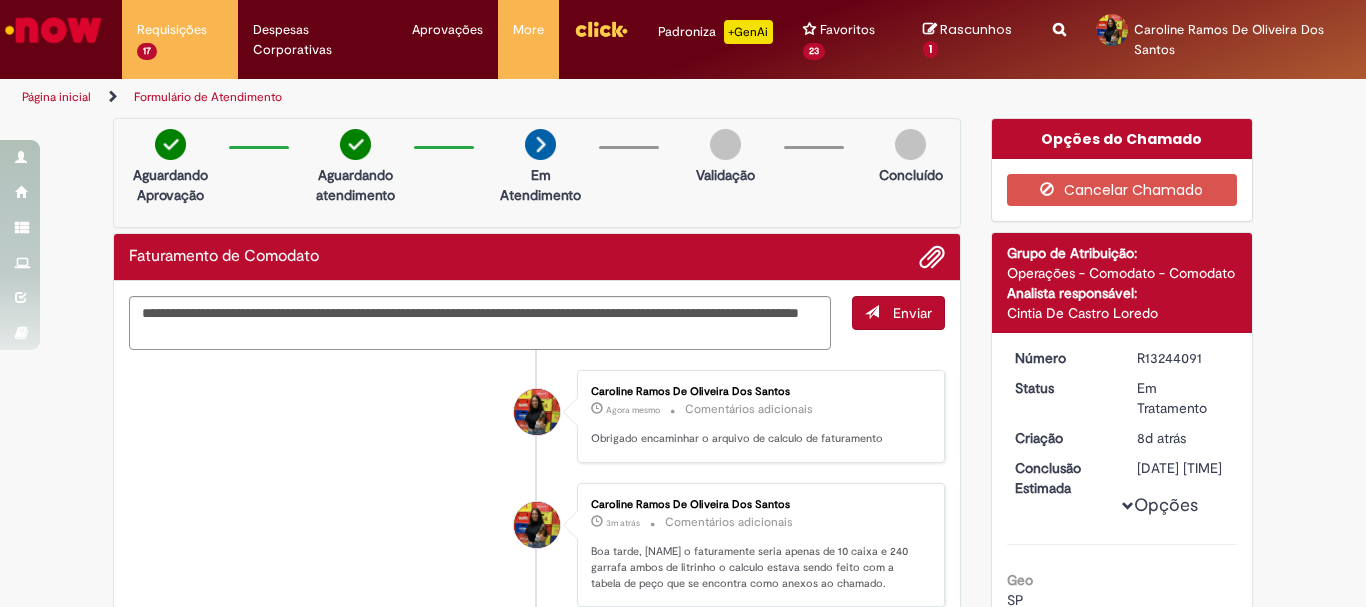 scroll, scrollTop: 429, scrollLeft: 0, axis: vertical 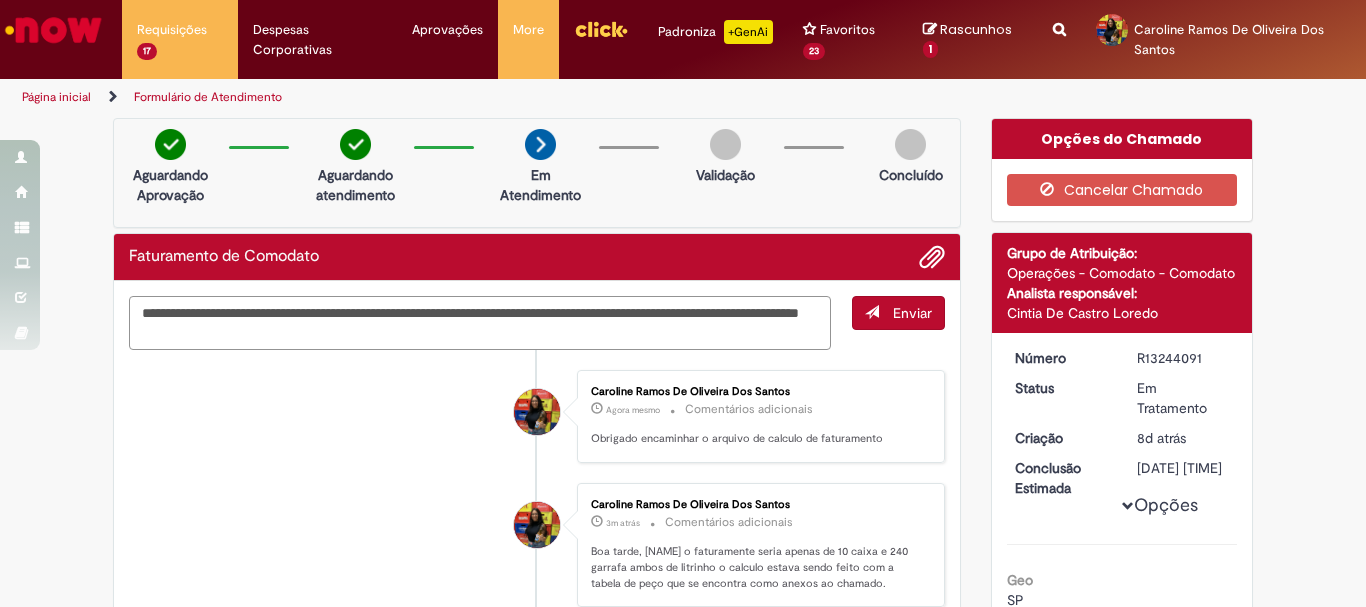click on "**********" at bounding box center [480, 323] 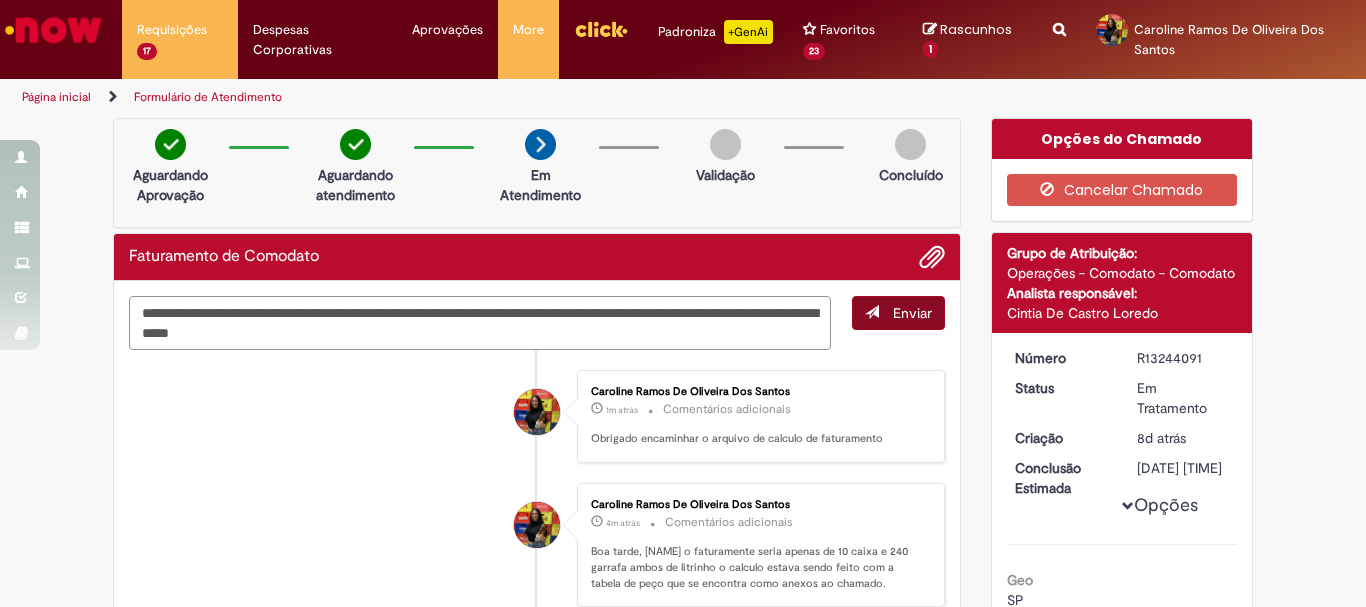 type on "**********" 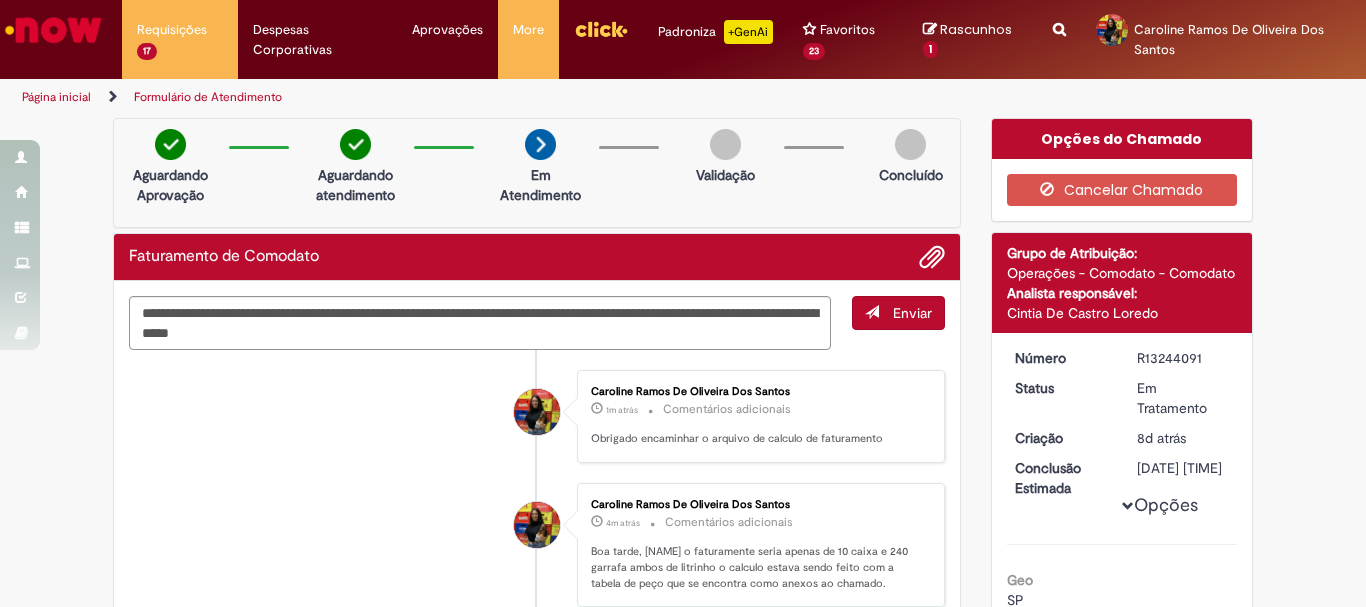 click on "Enviar" at bounding box center [912, 313] 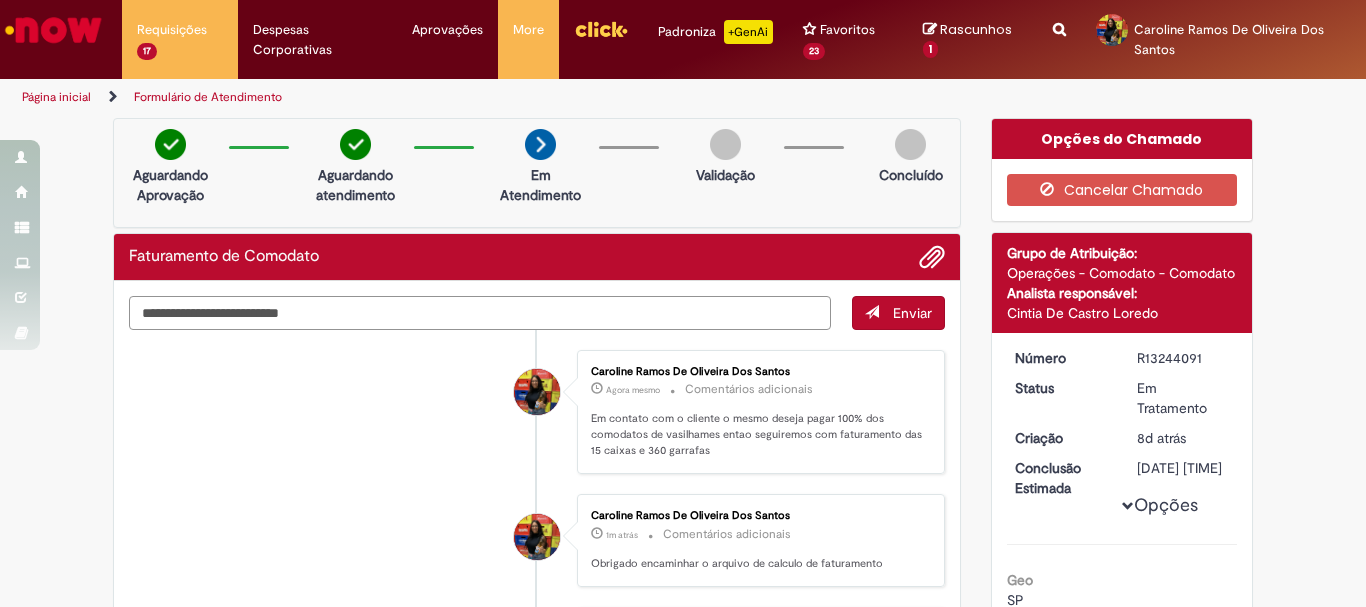click at bounding box center [480, 313] 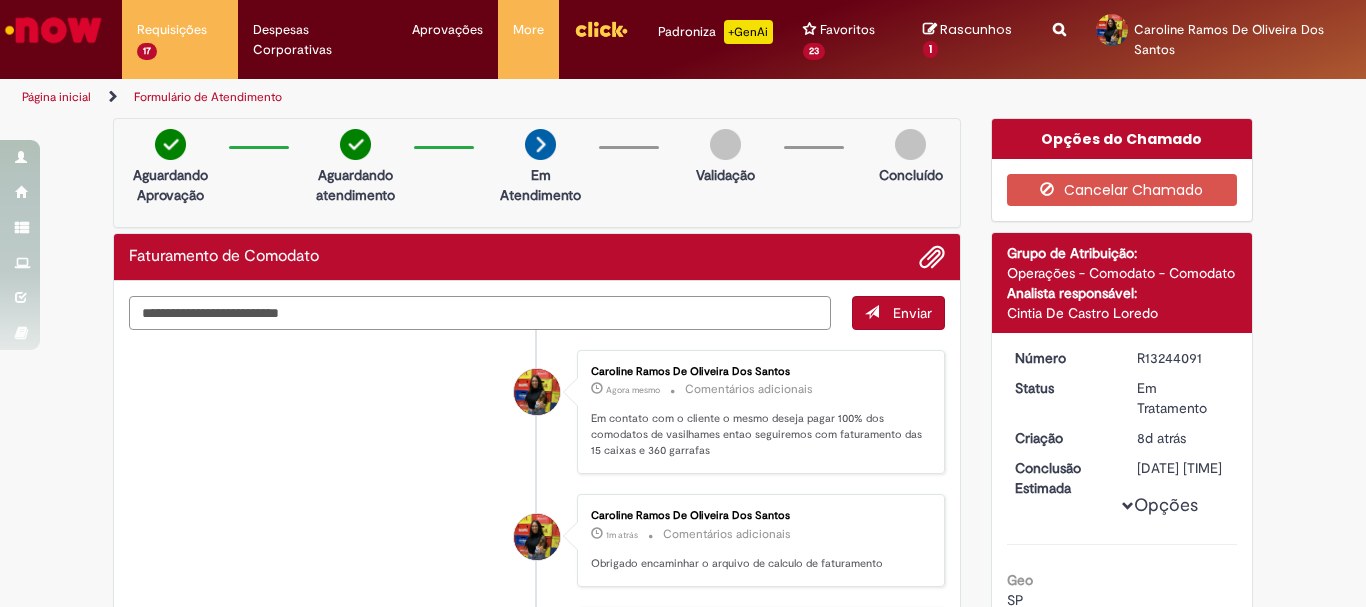 click at bounding box center (480, 313) 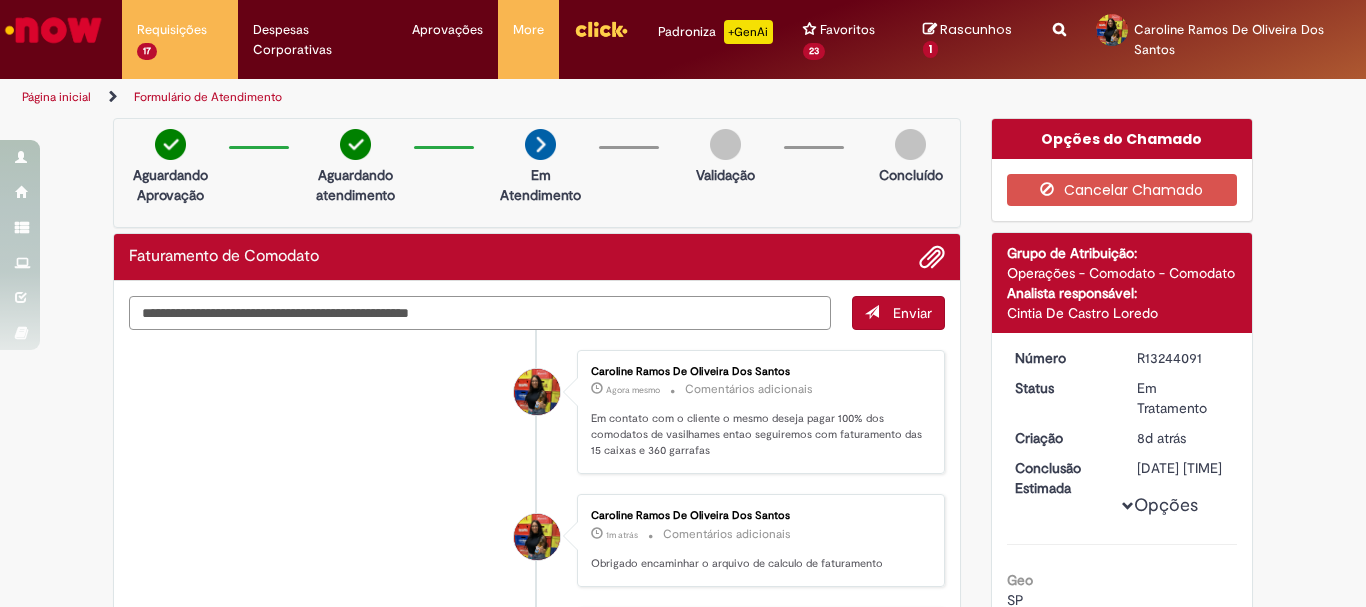 type on "**********" 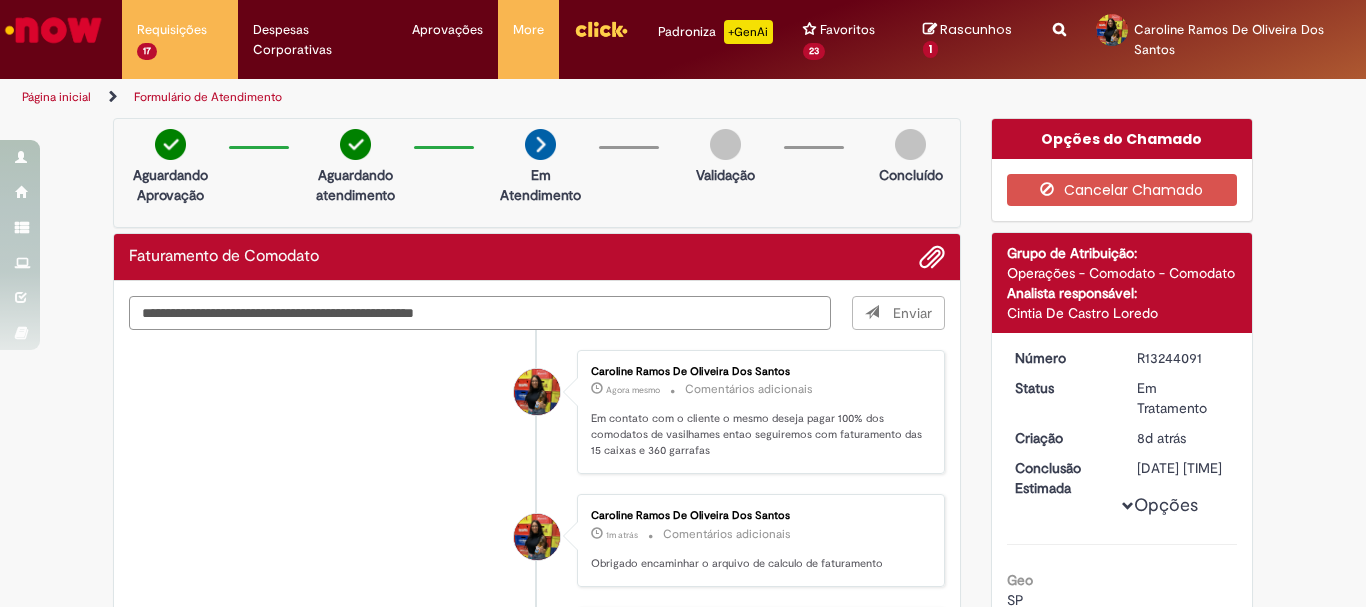 type 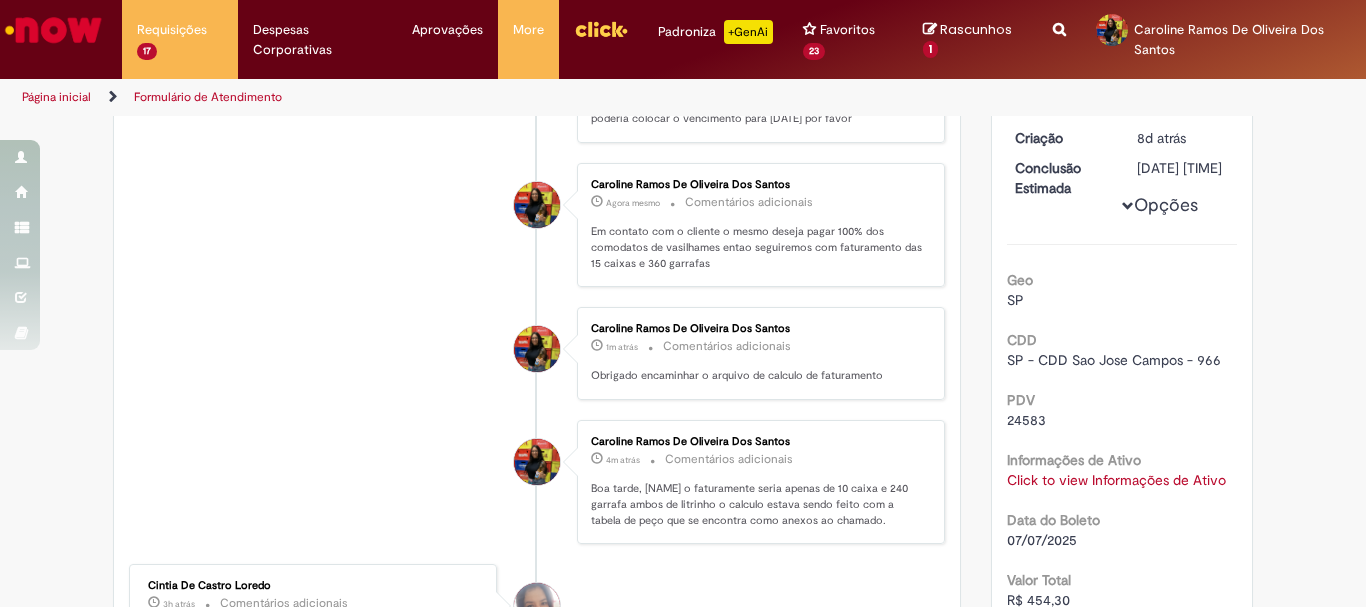 scroll, scrollTop: 500, scrollLeft: 0, axis: vertical 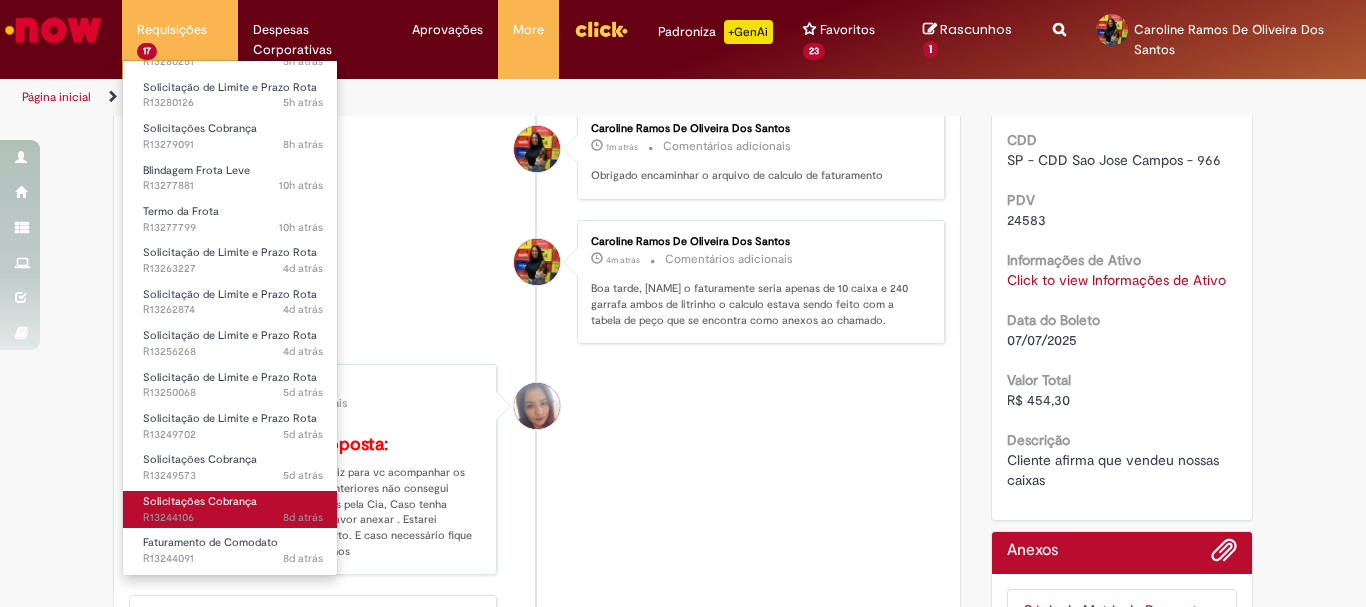 click on "Solicitações Cobrança" at bounding box center [200, 501] 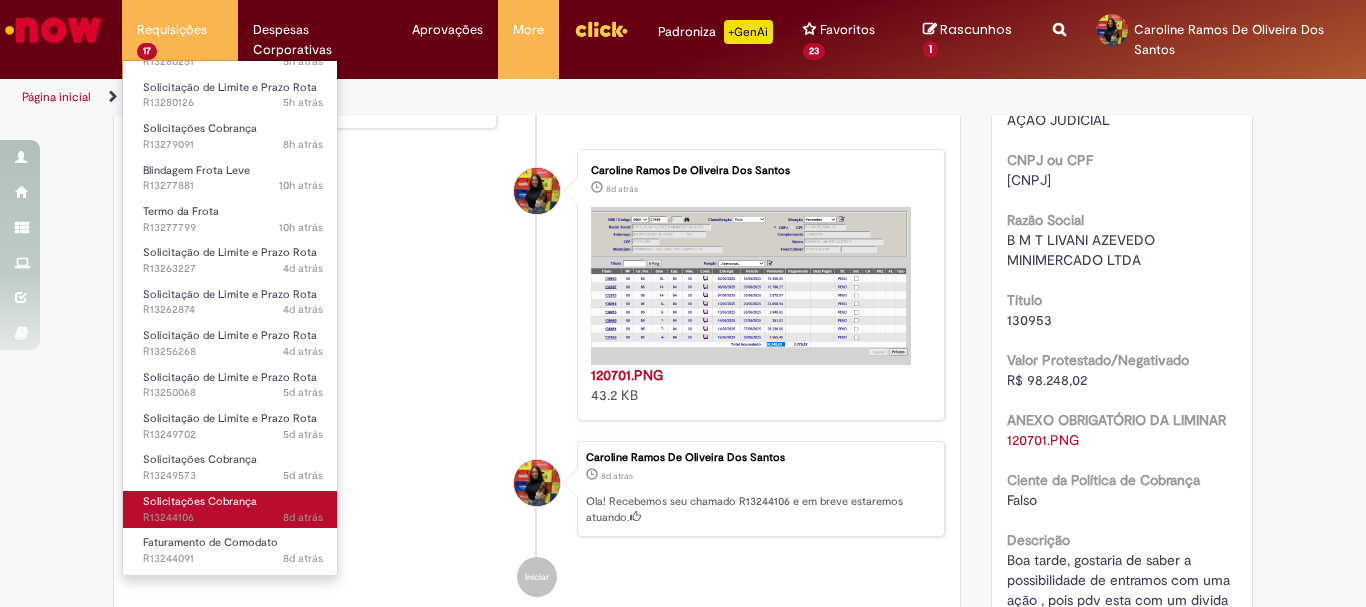 scroll, scrollTop: 0, scrollLeft: 0, axis: both 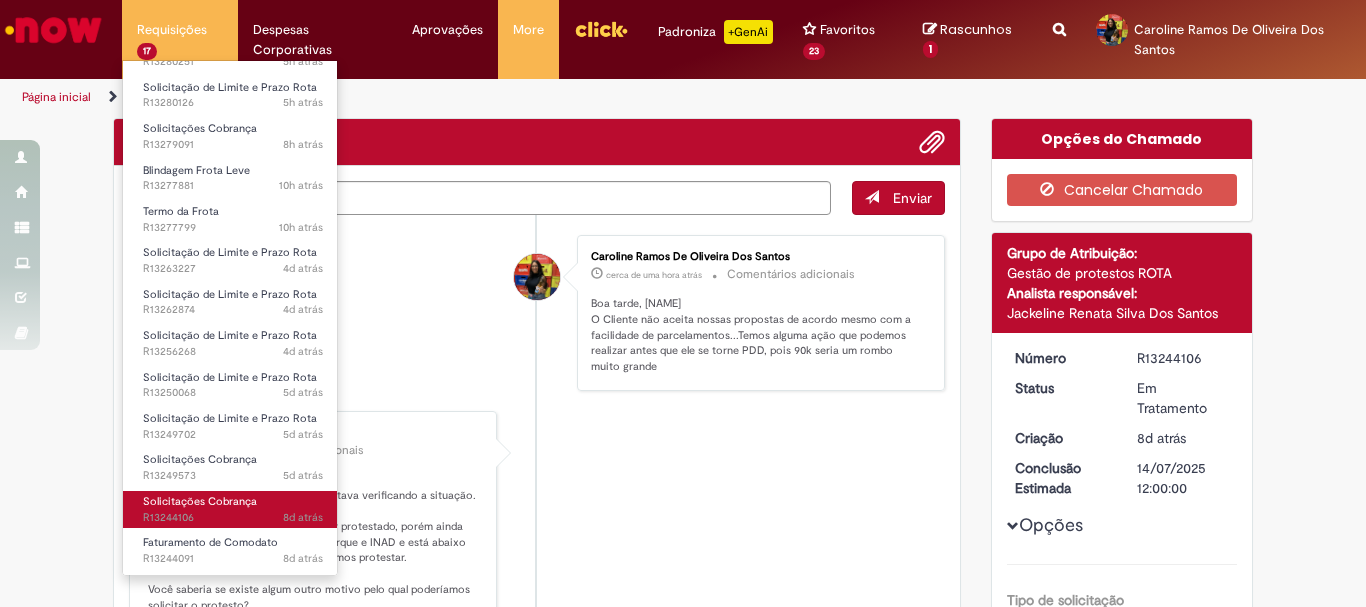 click on "Solicitações Cobrança" at bounding box center (200, 501) 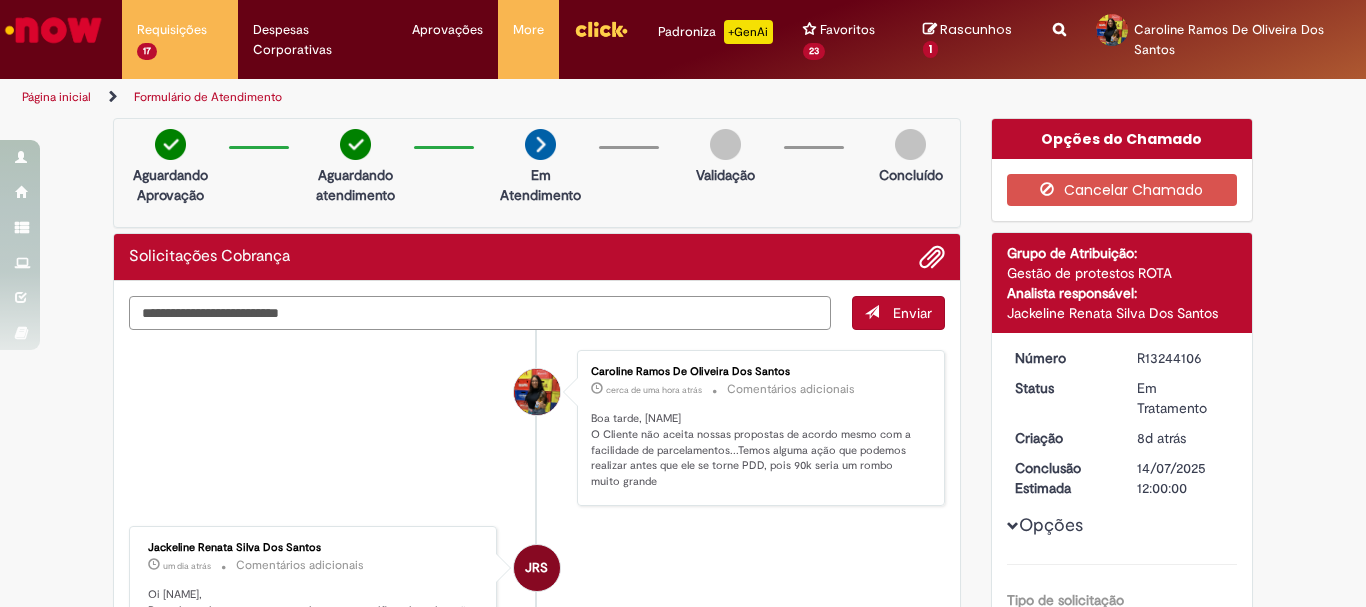 click at bounding box center [480, 313] 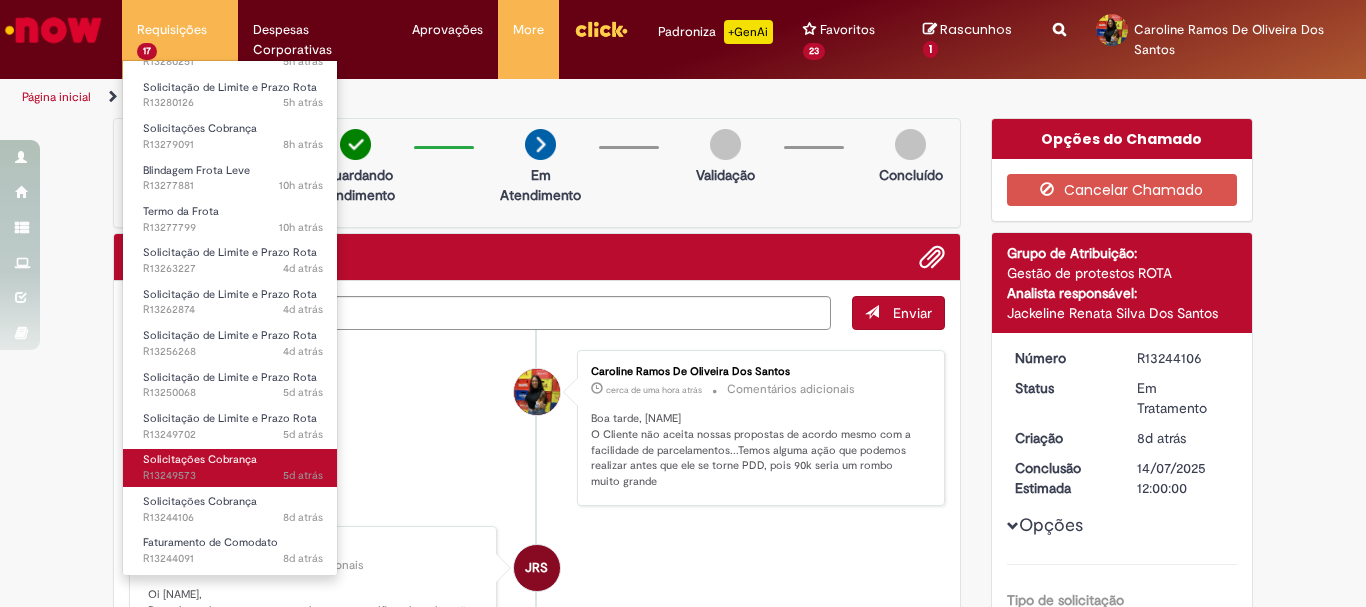 click on "5d atrás 5 dias atrás  R13249573" at bounding box center [233, 476] 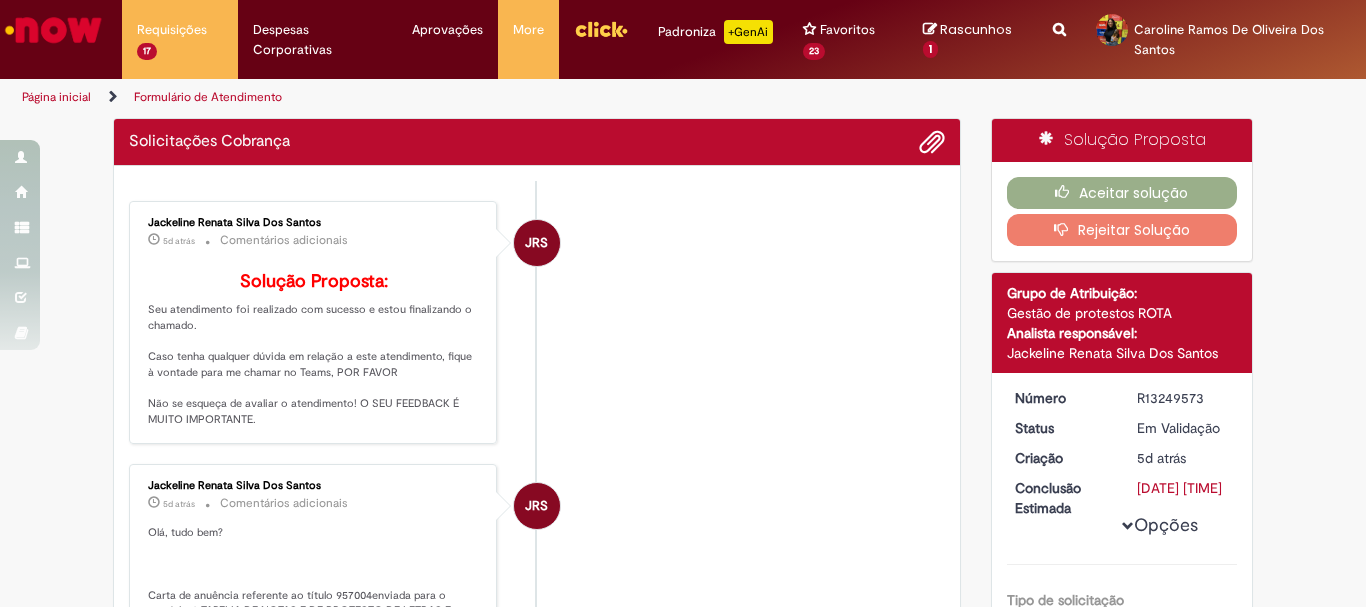 click on "JRS
Jackeline Renata Silva Dos Santos
5d atrás 5 dias atrás     Comentários adicionais
Solução Proposta:
Seu atendimento foi realizado com sucesso e estou finalizando o chamado.
Caso tenha qualquer dúvida em relação a este atendimento, fique à vontade para me chamar no Teams, POR FAVOR
Não se esqueça de avaliar o atendimento! O SEU FEEDBACK É MUITO IMPORTANTE." at bounding box center (537, 322) 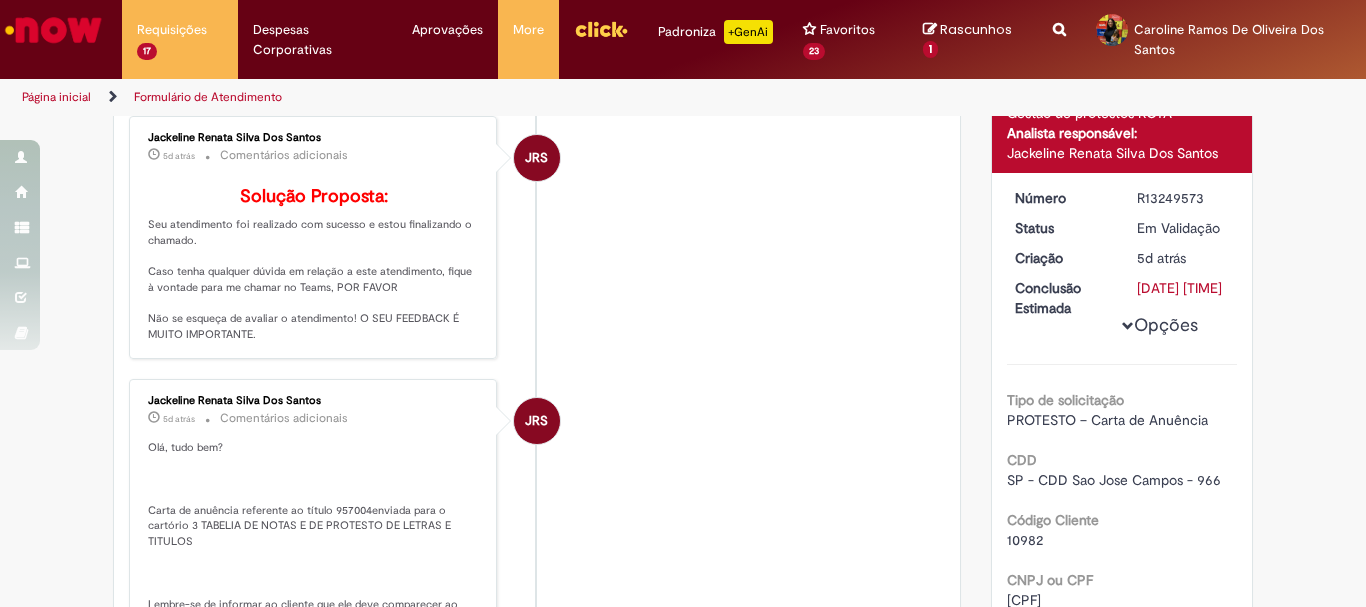 scroll, scrollTop: 500, scrollLeft: 0, axis: vertical 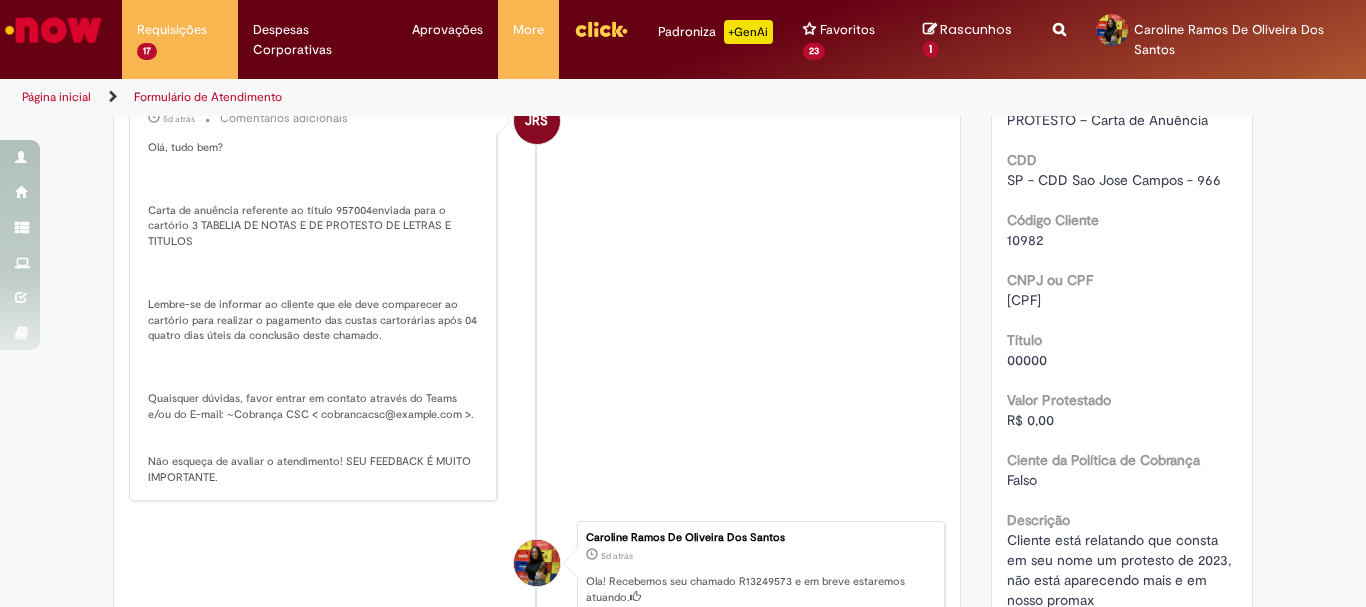 click on "10982" at bounding box center [1025, 240] 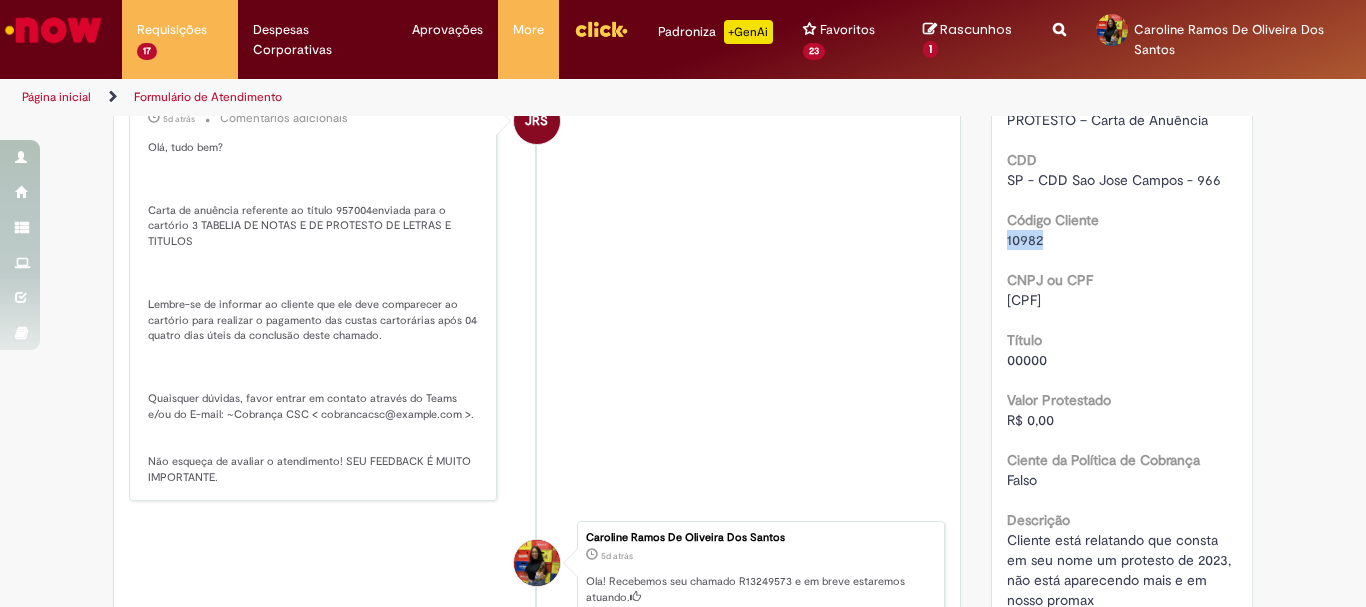 copy on "10982" 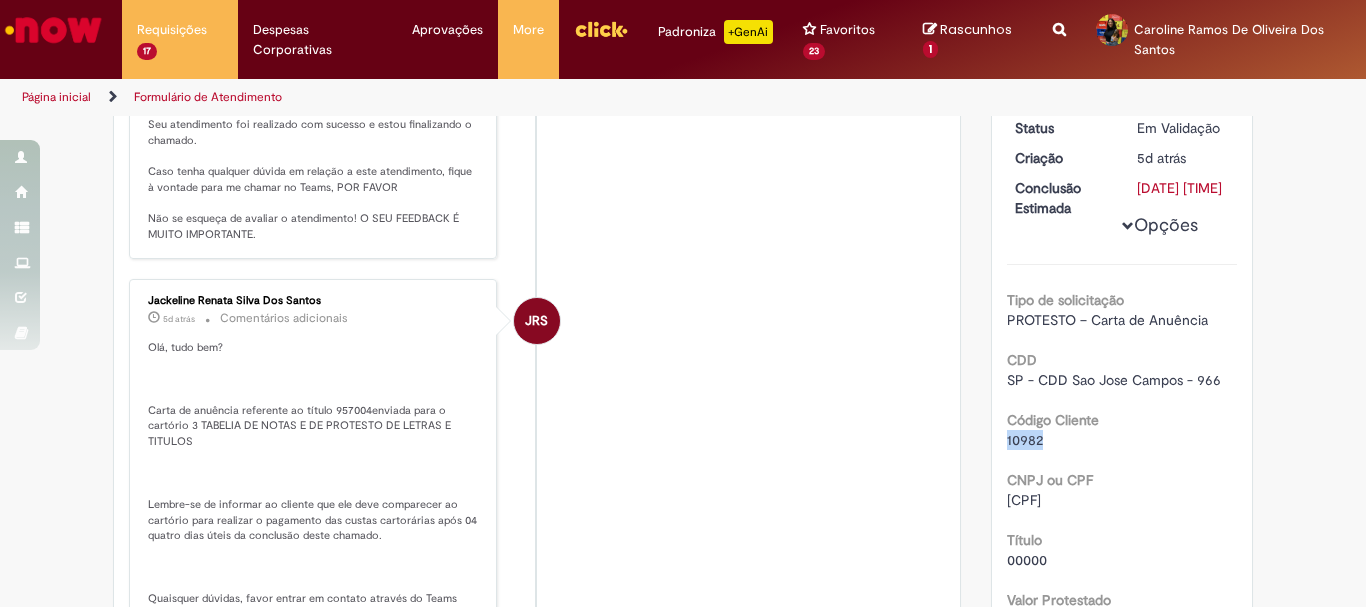 scroll, scrollTop: 0, scrollLeft: 0, axis: both 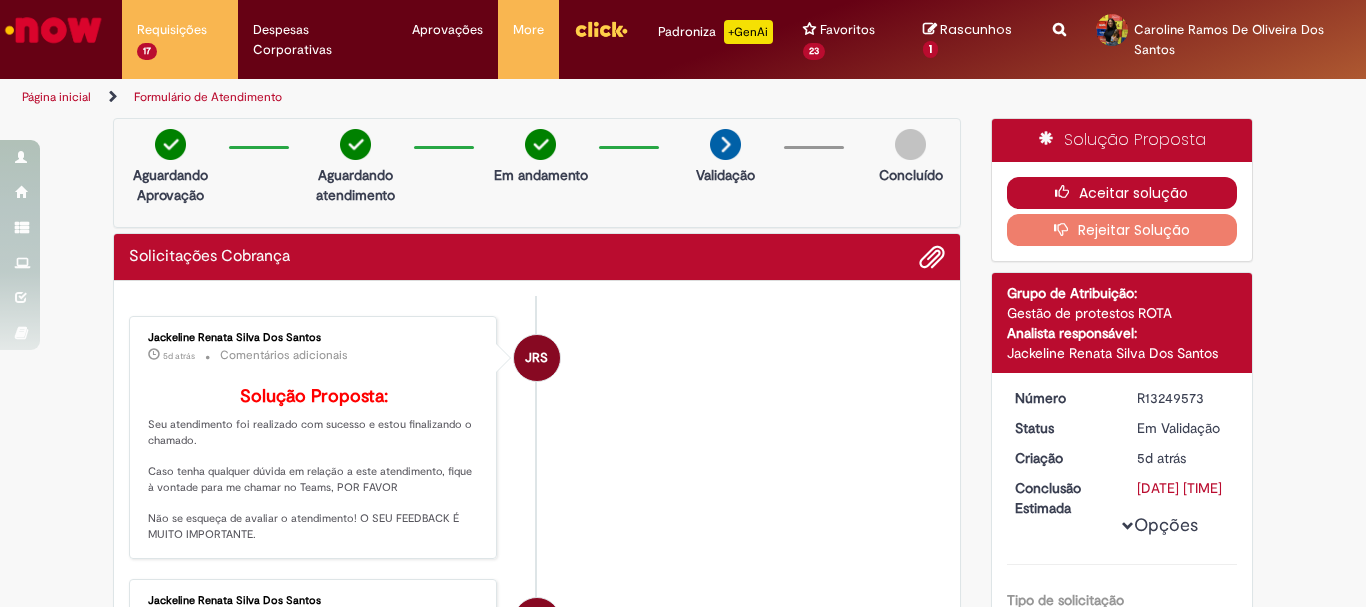 click on "Aceitar solução" at bounding box center [1122, 193] 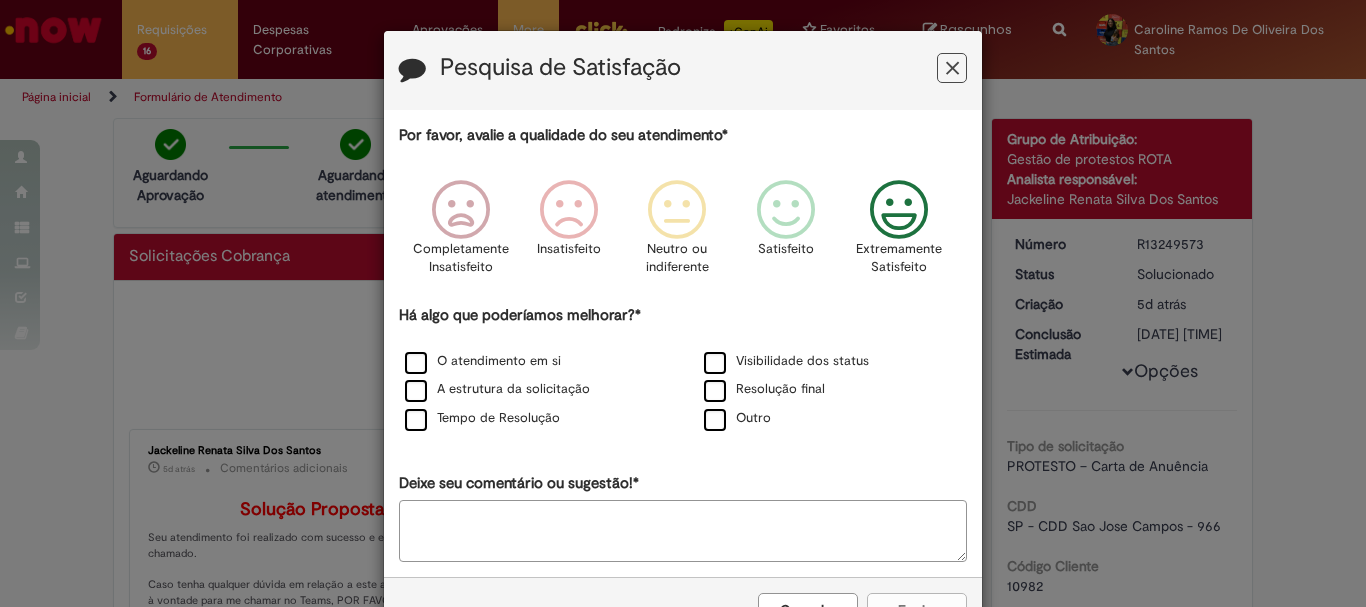 click at bounding box center [899, 210] 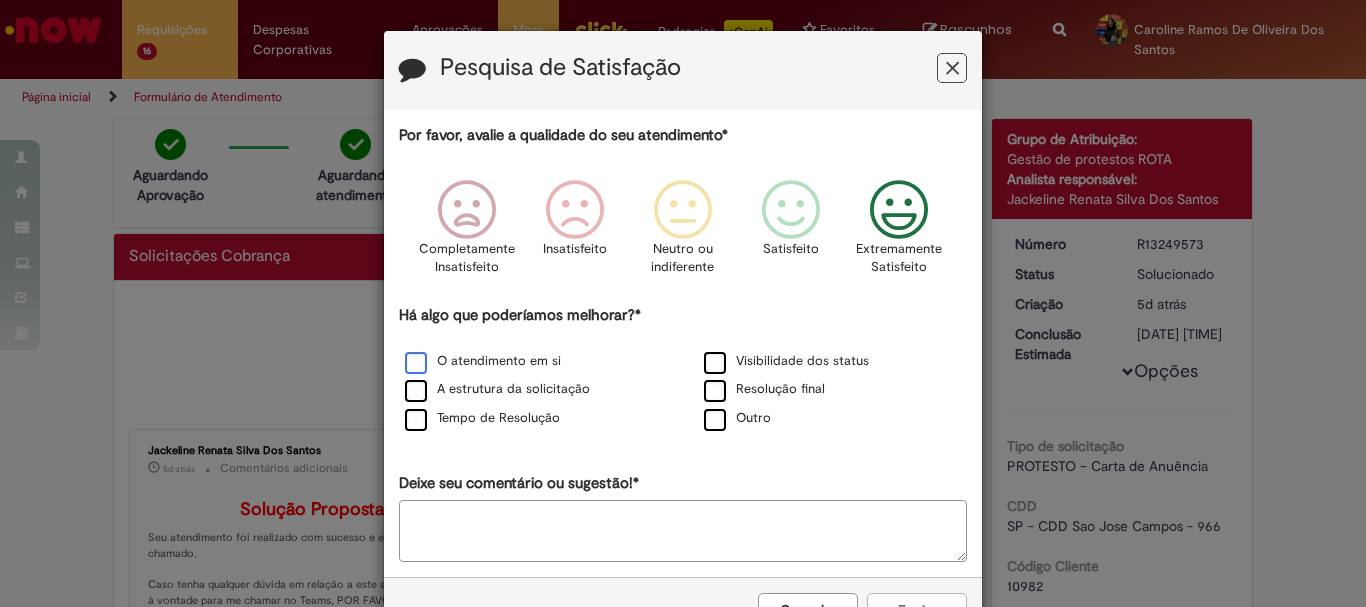 click on "O atendimento em si" at bounding box center [483, 361] 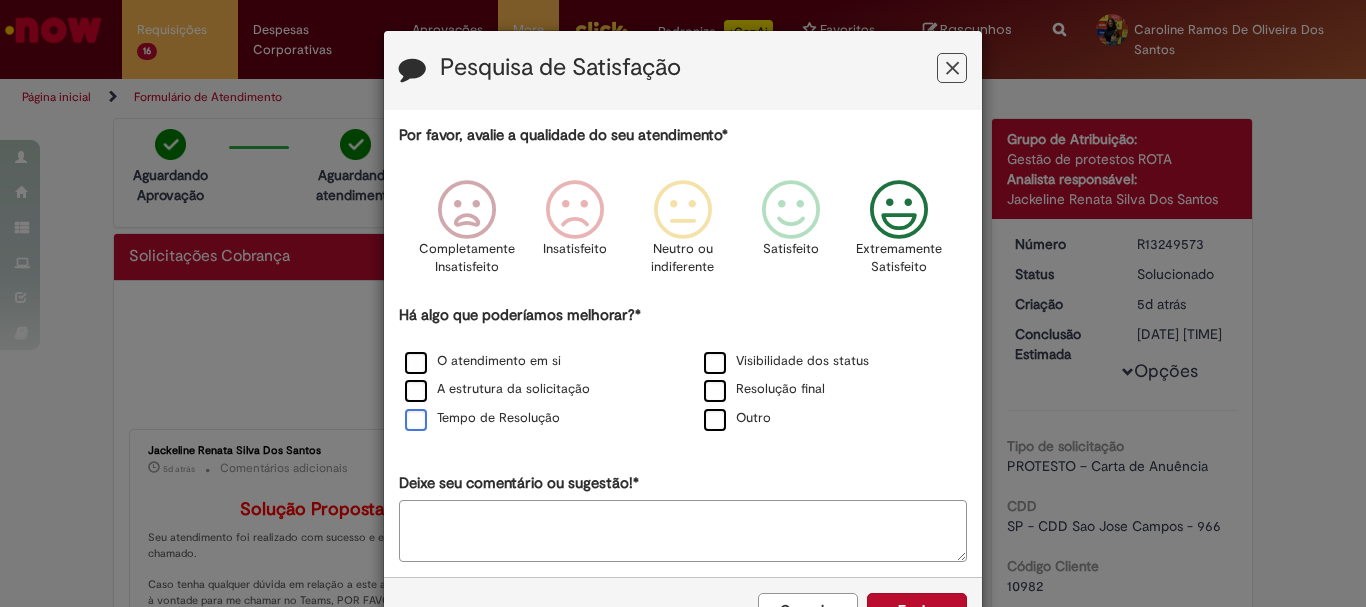 click on "Tempo de Resolução" at bounding box center (482, 418) 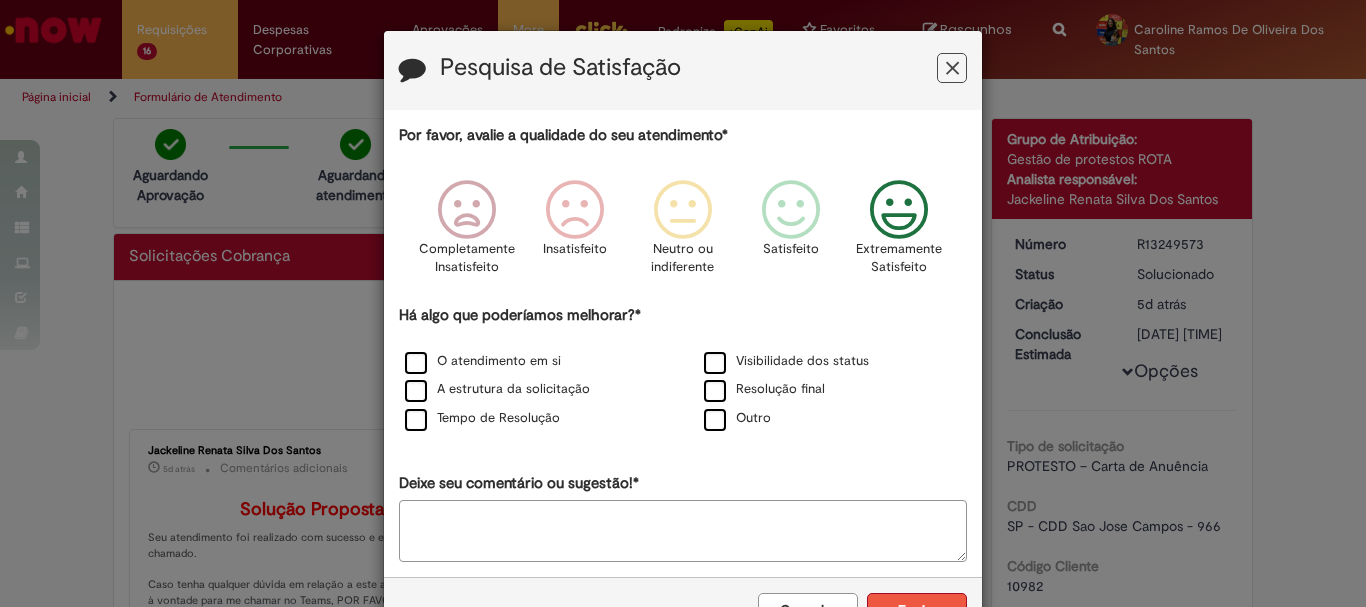 click on "Enviar" at bounding box center (917, 610) 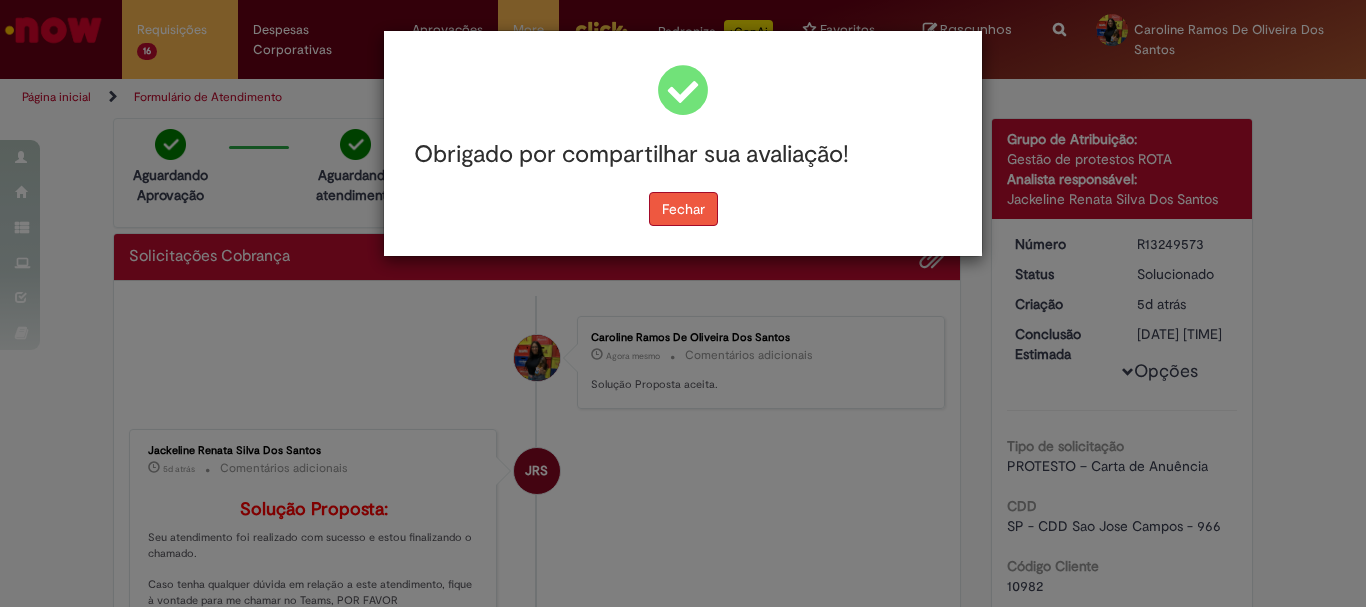 click on "Fechar" at bounding box center [683, 209] 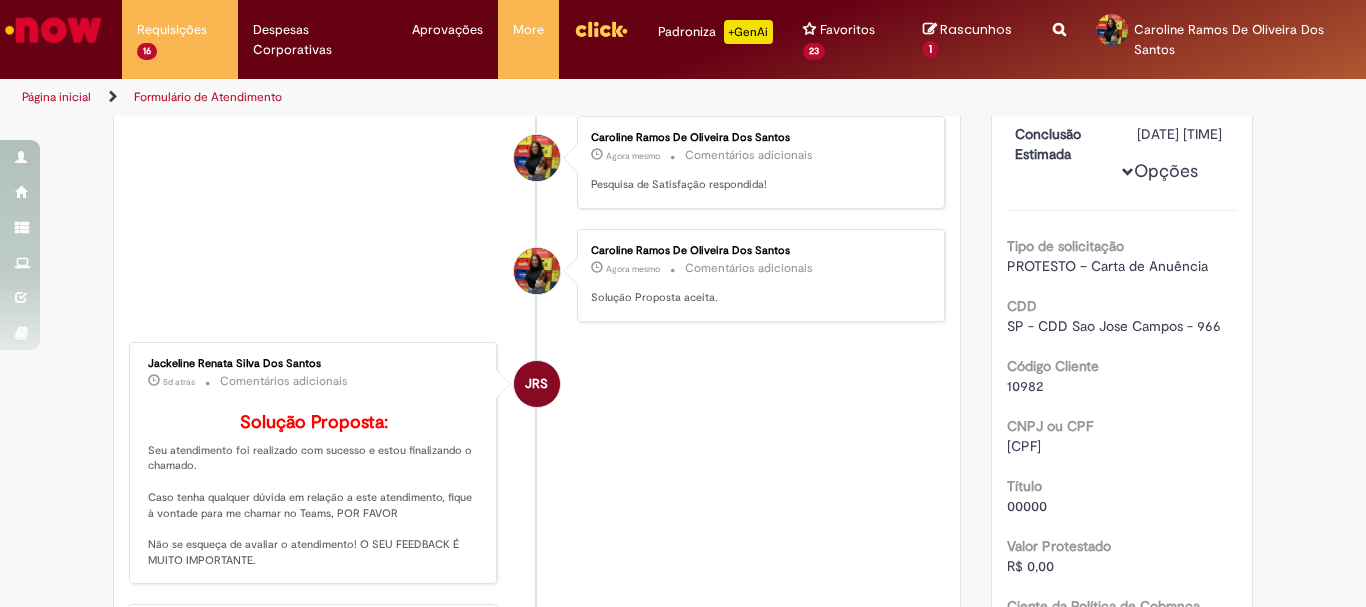 scroll, scrollTop: 0, scrollLeft: 0, axis: both 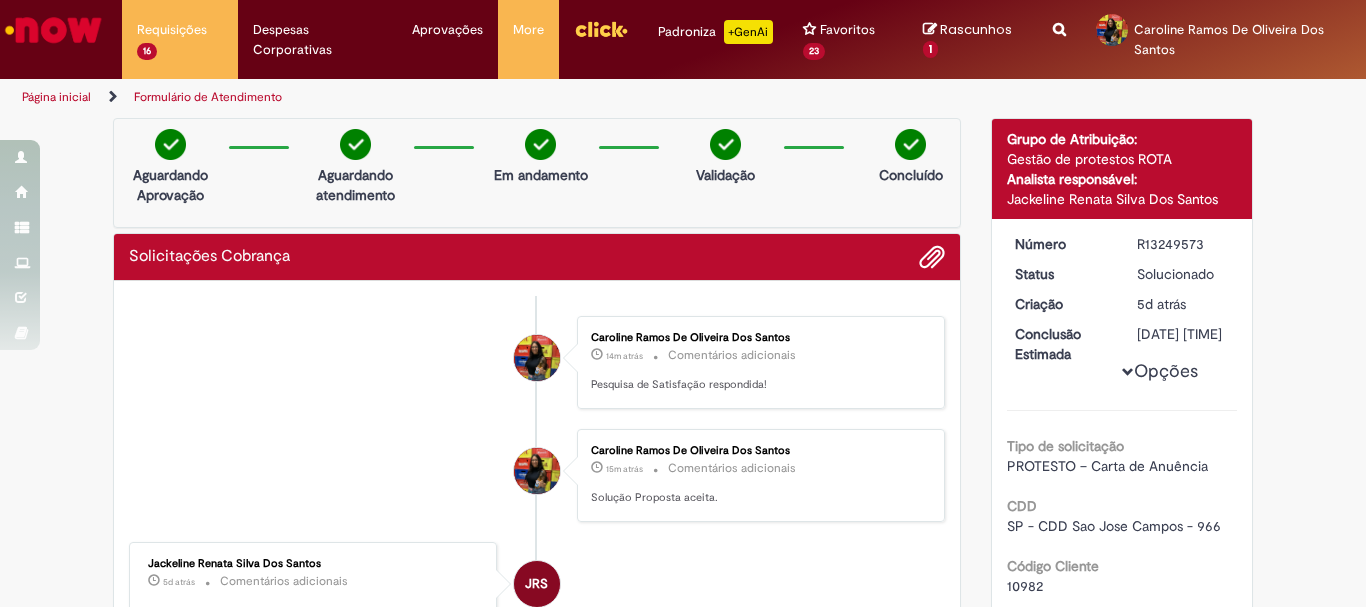 click at bounding box center (53, 30) 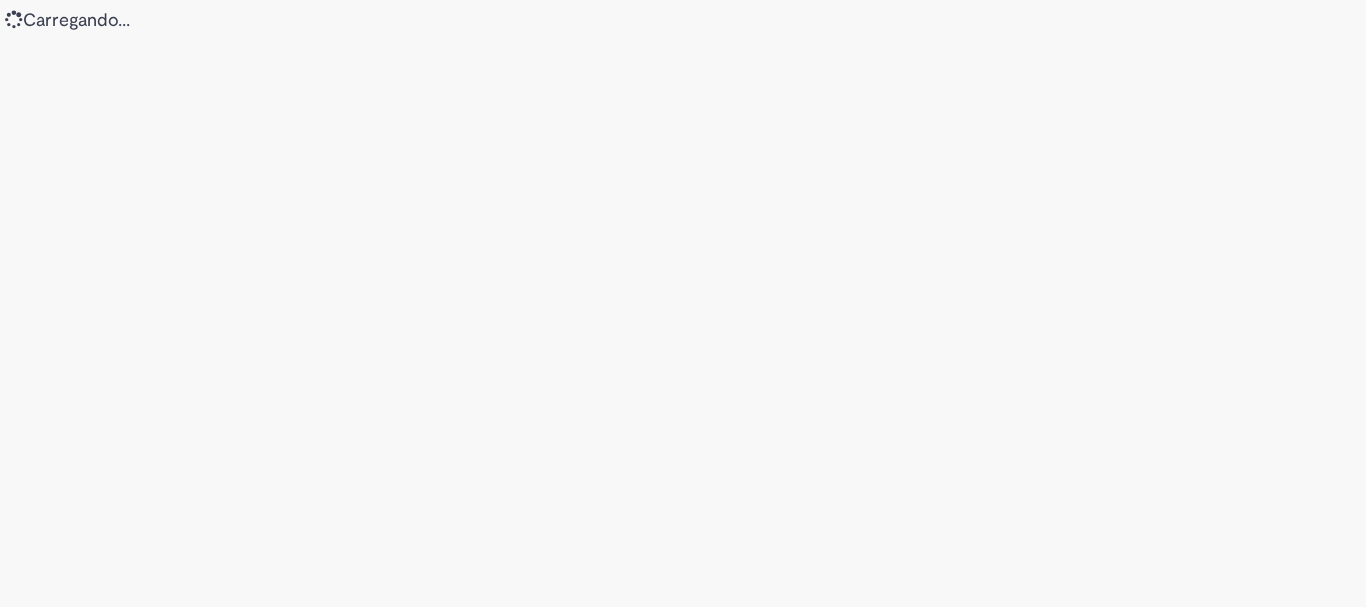 scroll, scrollTop: 0, scrollLeft: 0, axis: both 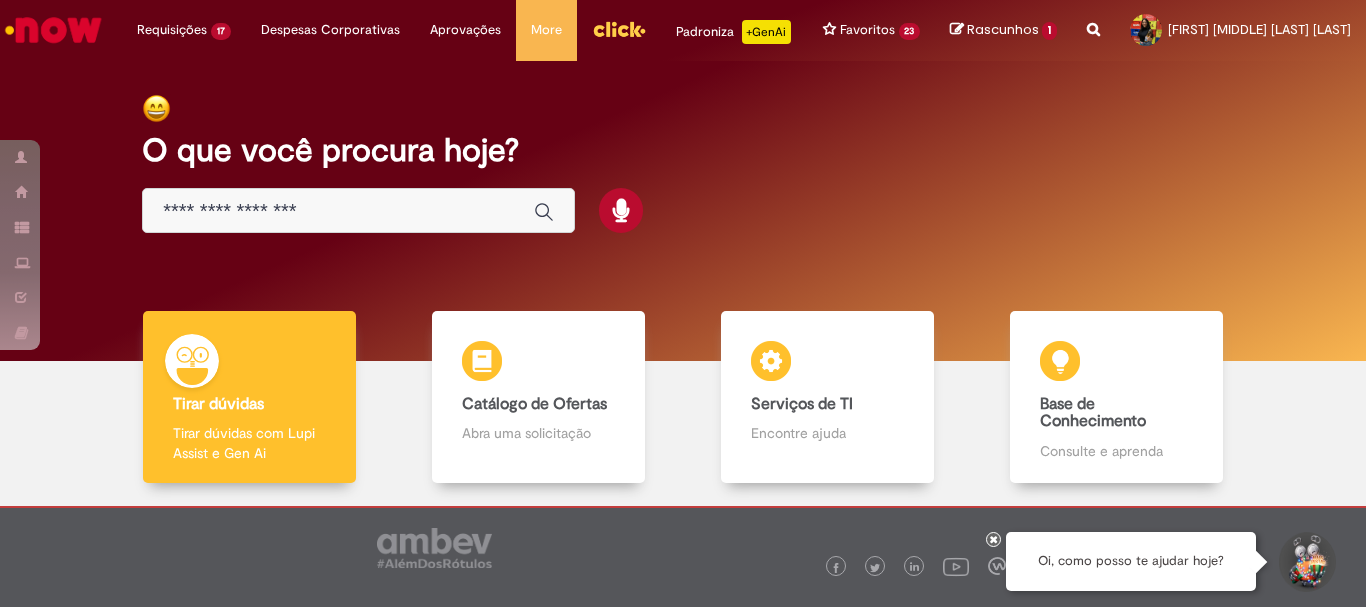 click at bounding box center [338, 211] 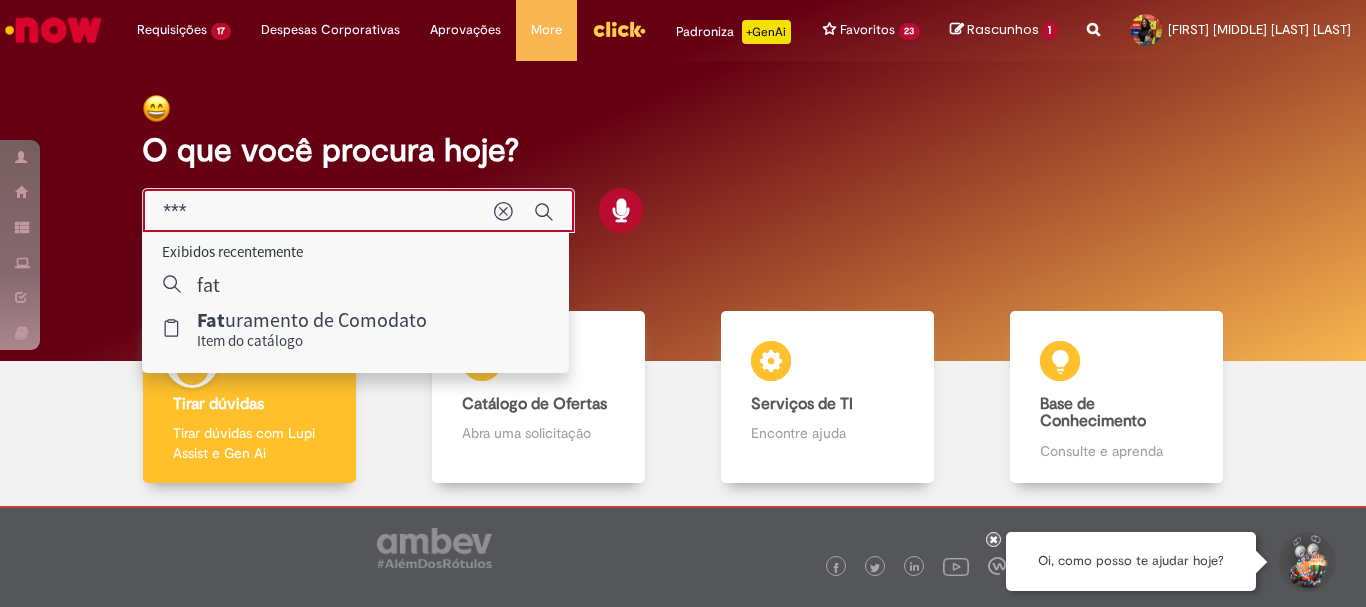 type on "****" 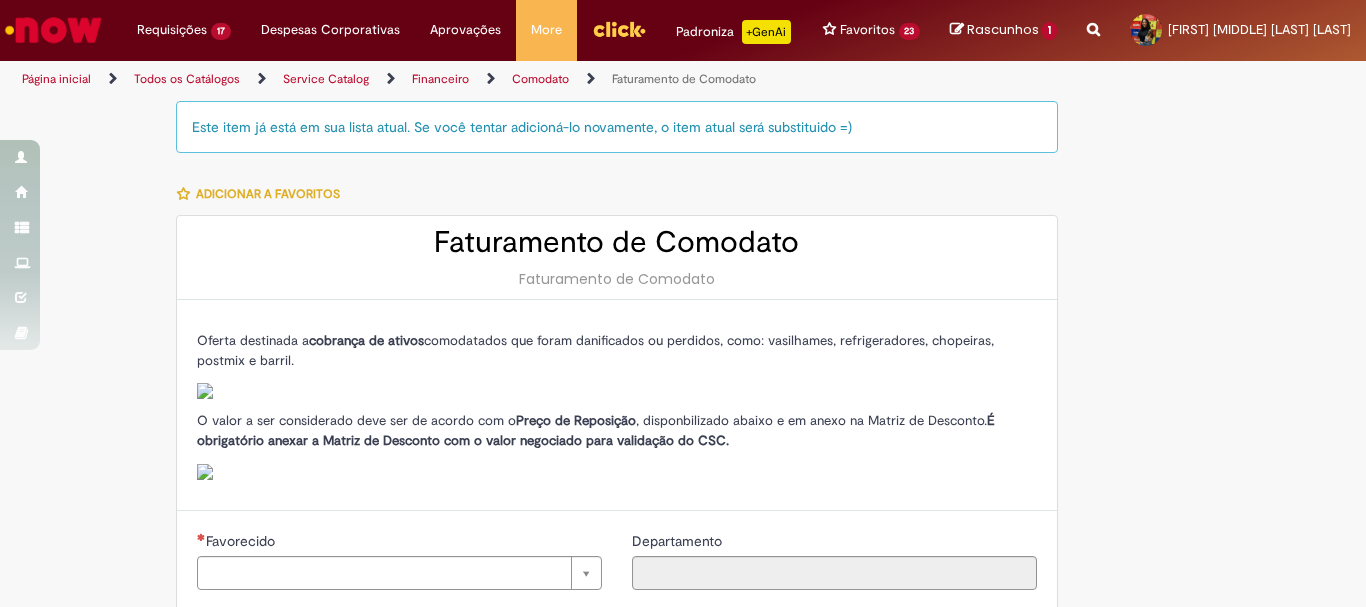 type on "********" 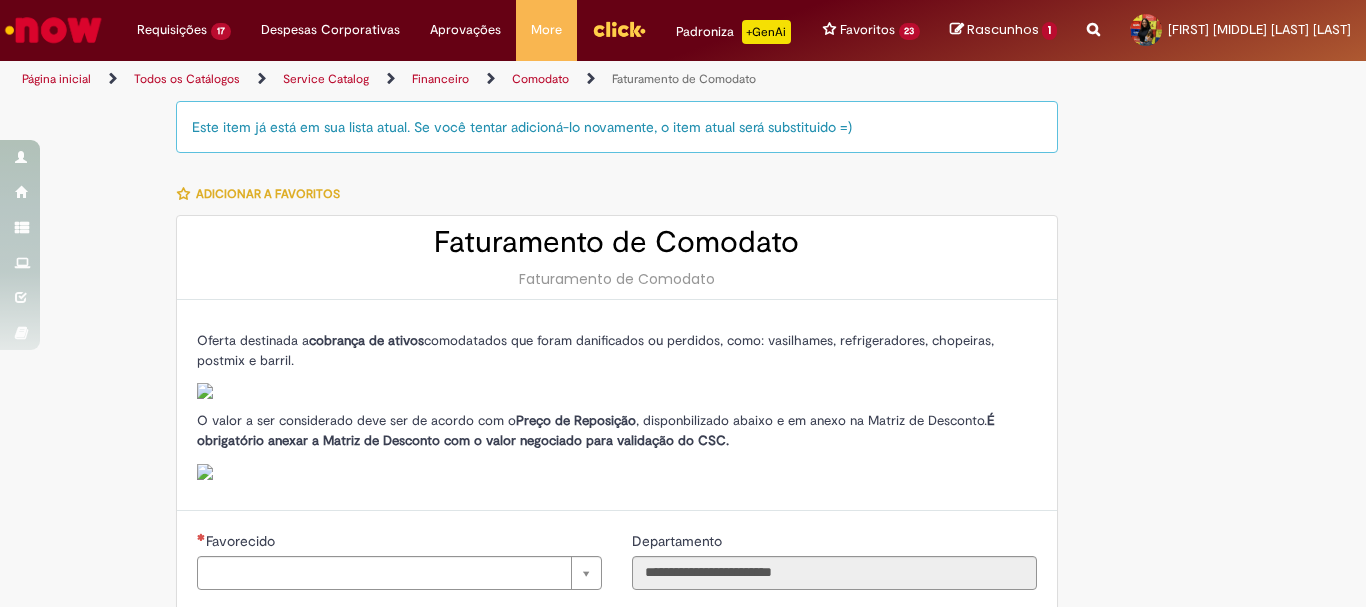 type on "**********" 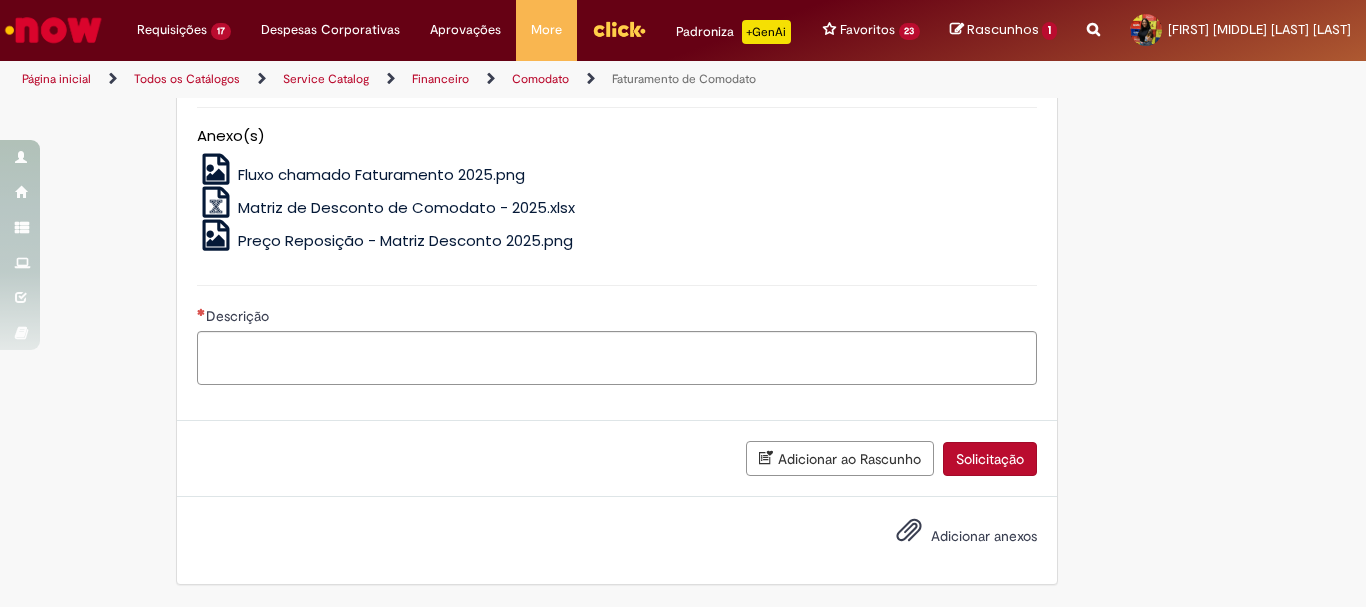scroll, scrollTop: 989, scrollLeft: 0, axis: vertical 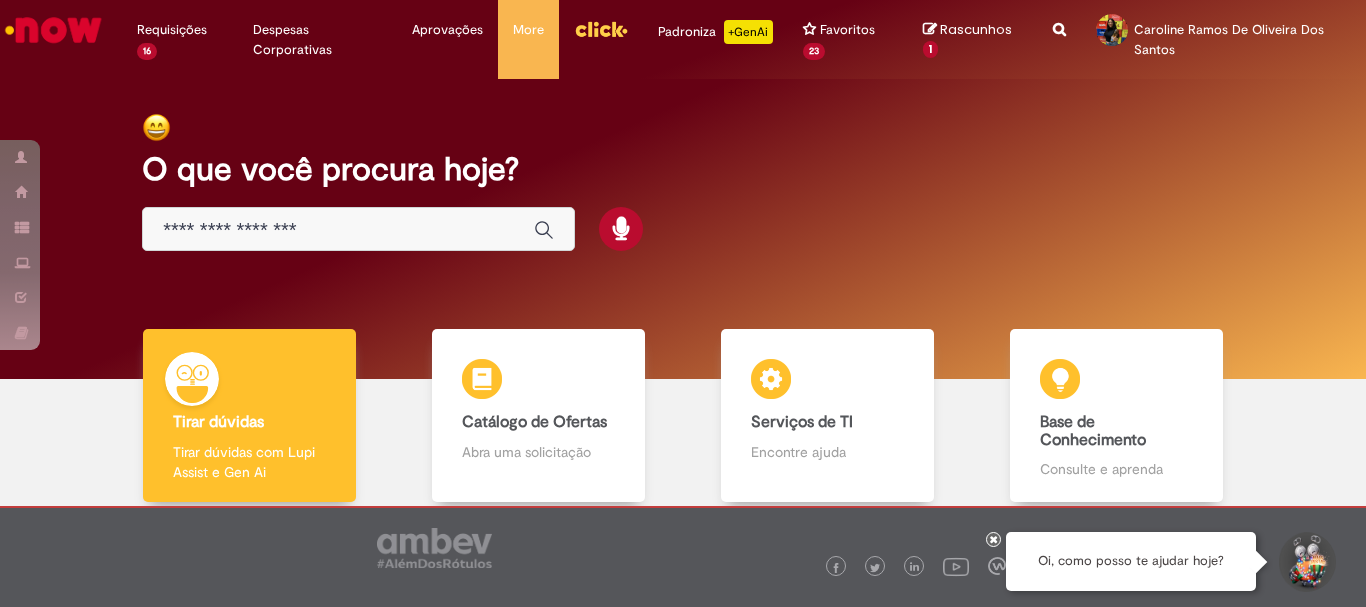 click at bounding box center (338, 230) 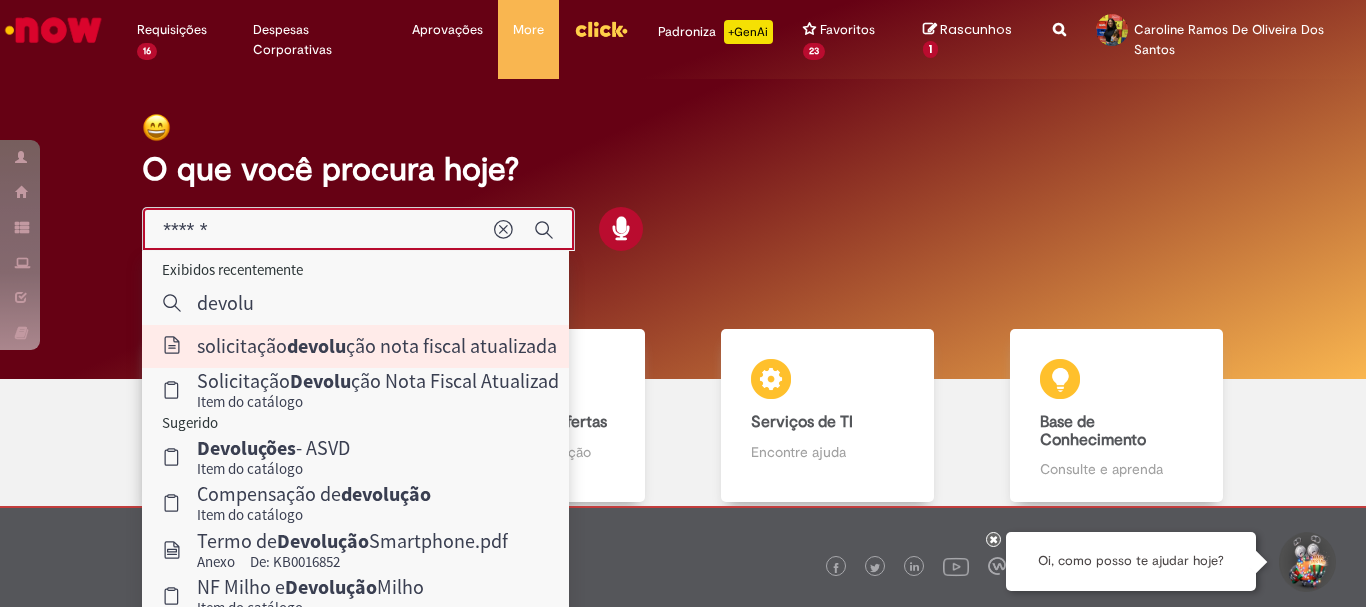 type on "**********" 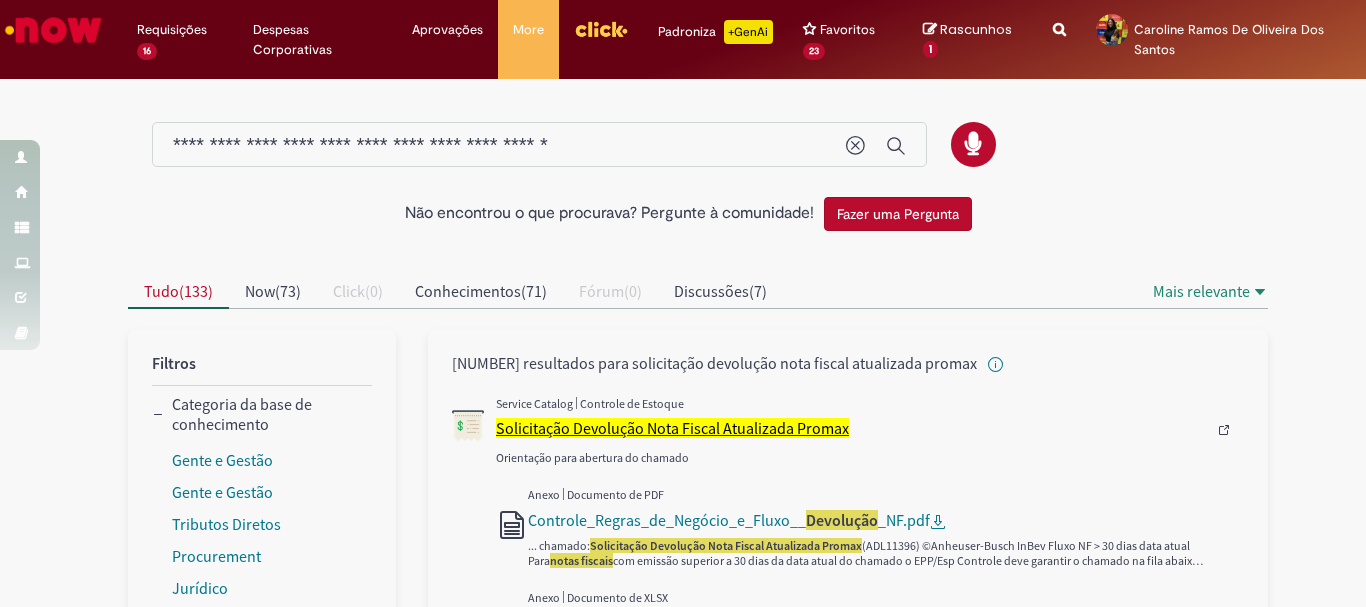click on "Solicitação Devolução Nota Fiscal Atualizada Promax" at bounding box center [672, 428] 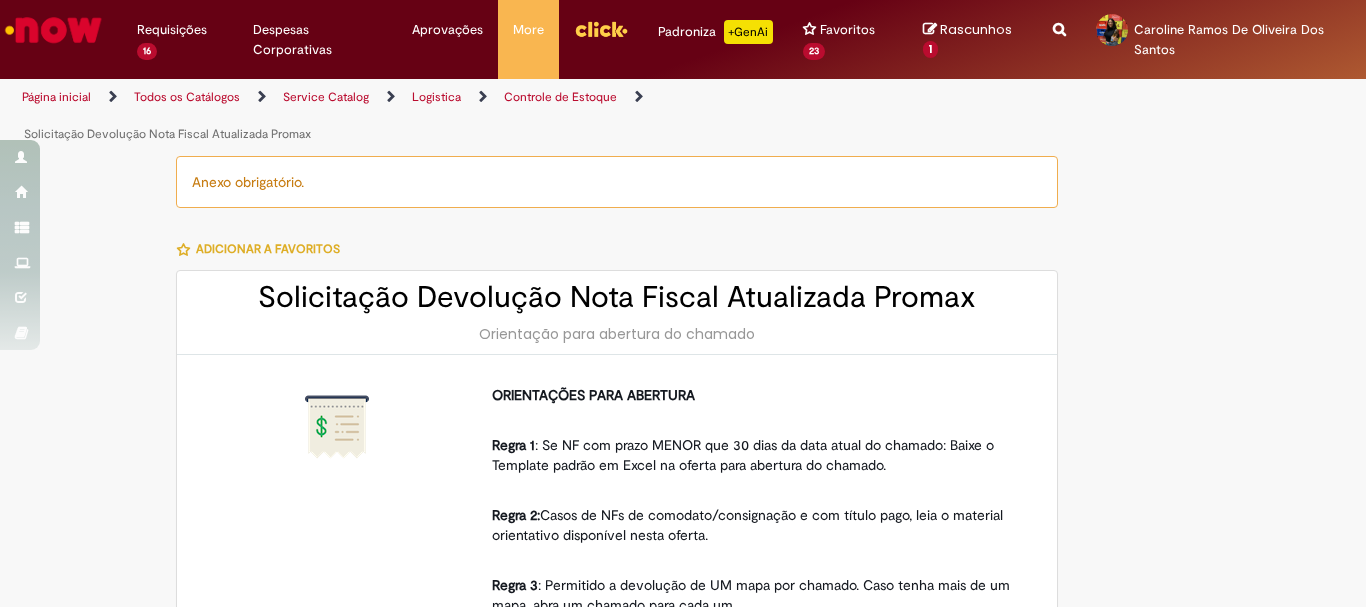 type on "********" 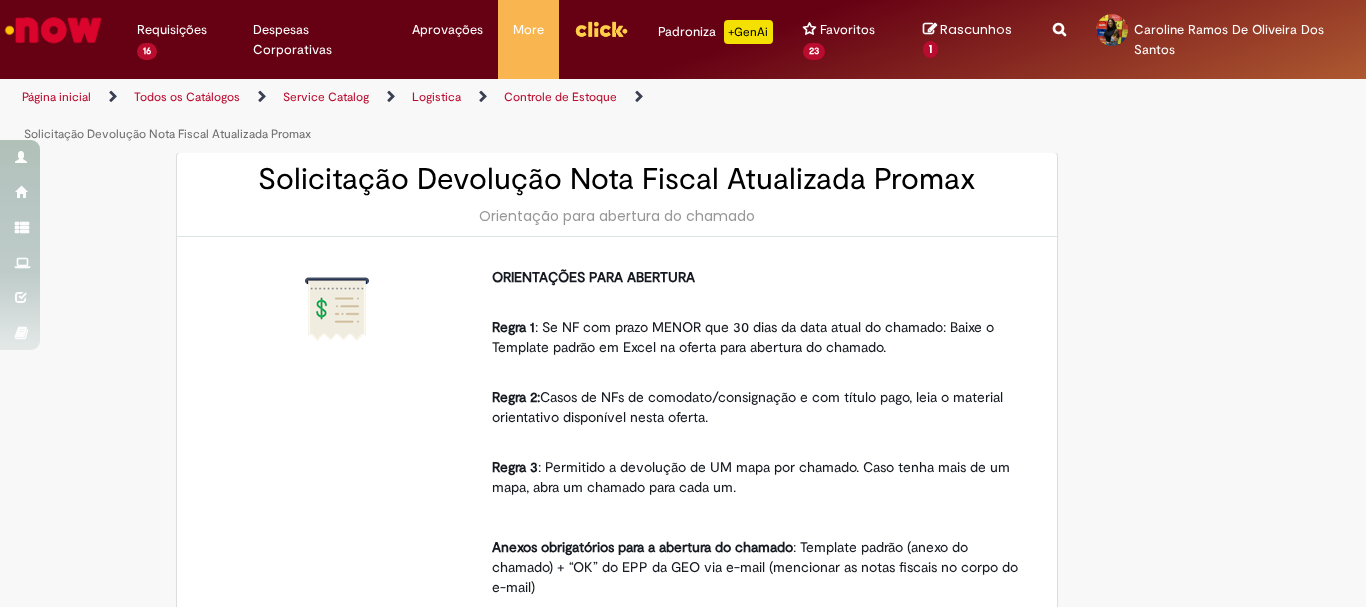 scroll, scrollTop: 318, scrollLeft: 0, axis: vertical 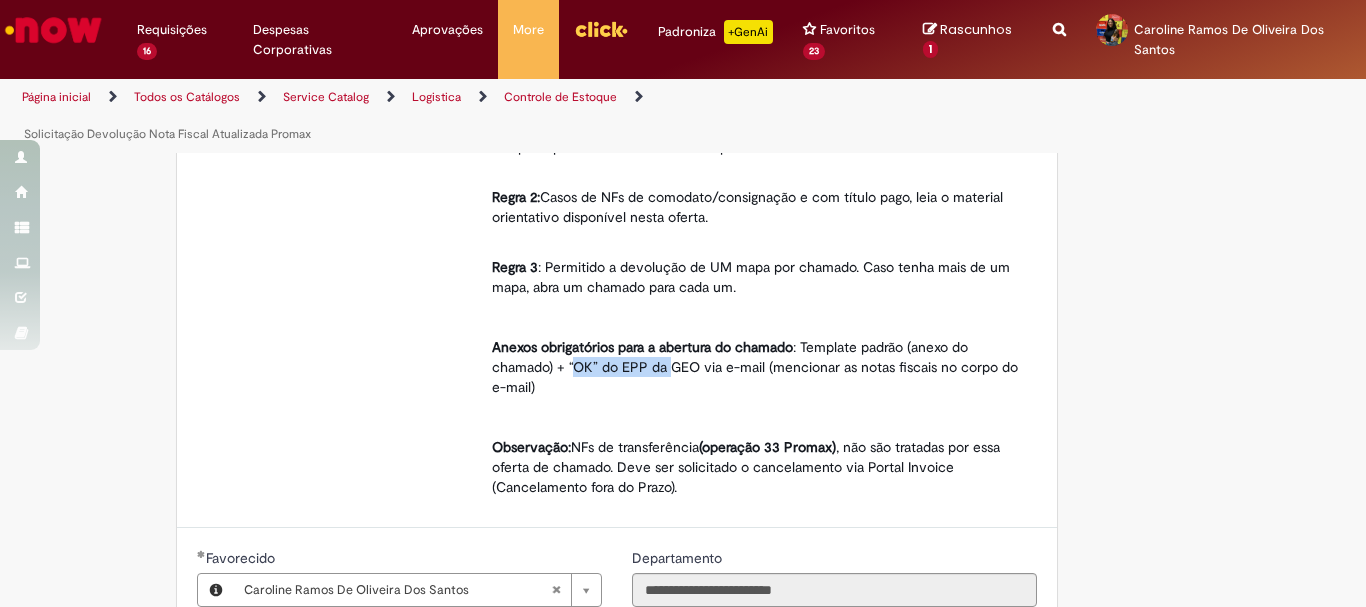 drag, startPoint x: 573, startPoint y: 365, endPoint x: 661, endPoint y: 375, distance: 88.56636 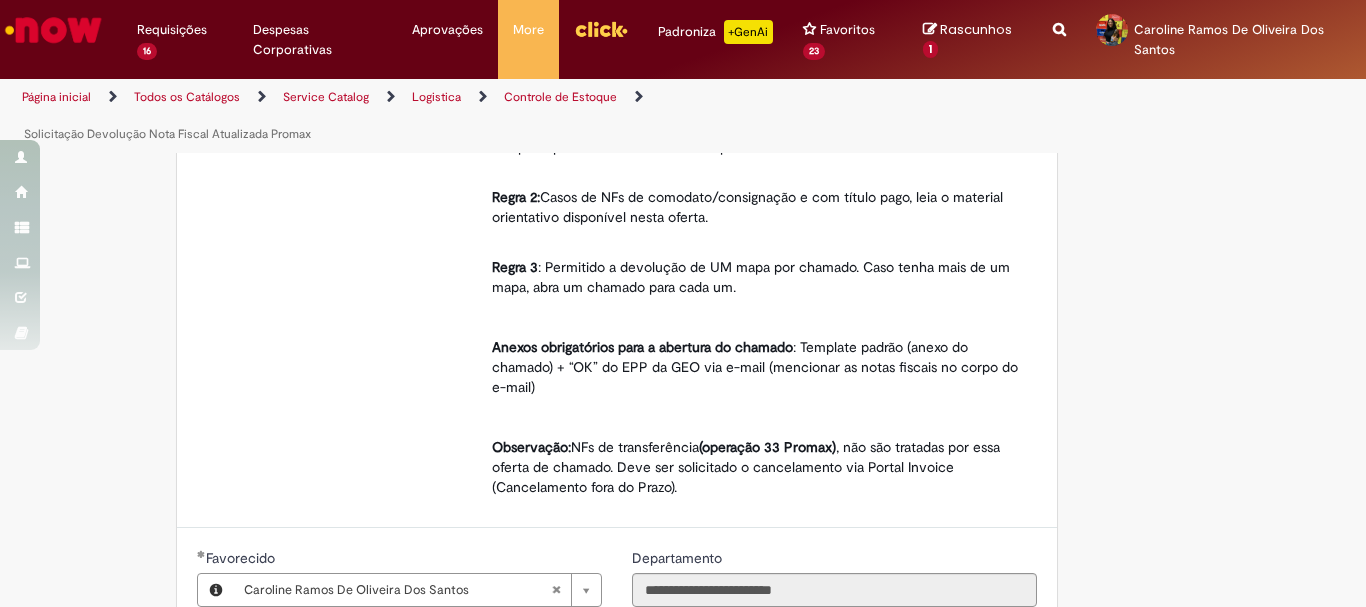 click on "Anexos obrigatórios para a abertura do chamado : Template padrão (anexo do chamado) + “OK” do EPP da GEO via e-mail (mencionar as notas fiscais no corpo do e-mail)" at bounding box center [757, 367] 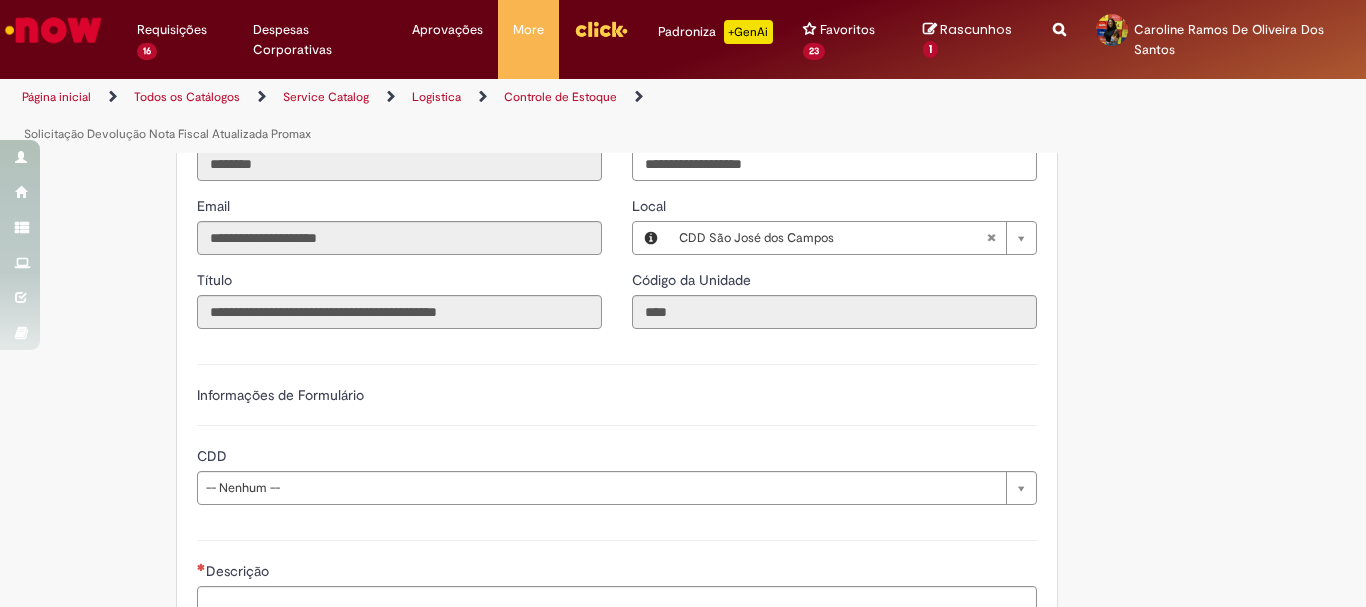 scroll, scrollTop: 1218, scrollLeft: 0, axis: vertical 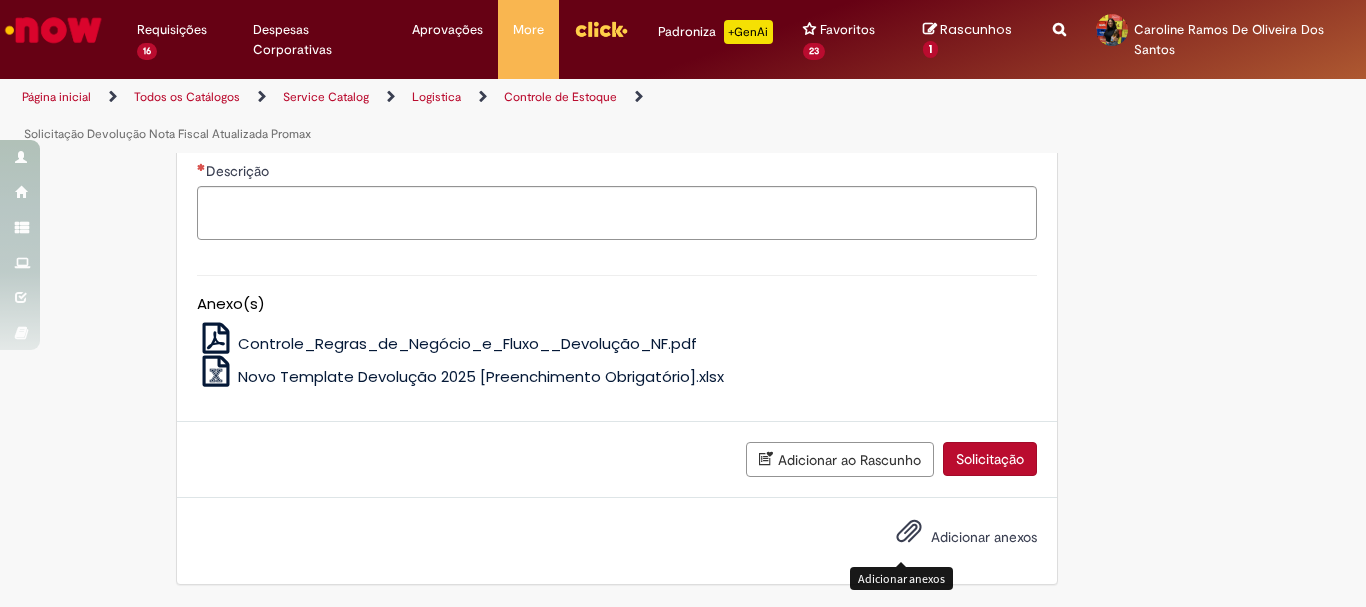 click on "Adicionar anexos" at bounding box center [909, 536] 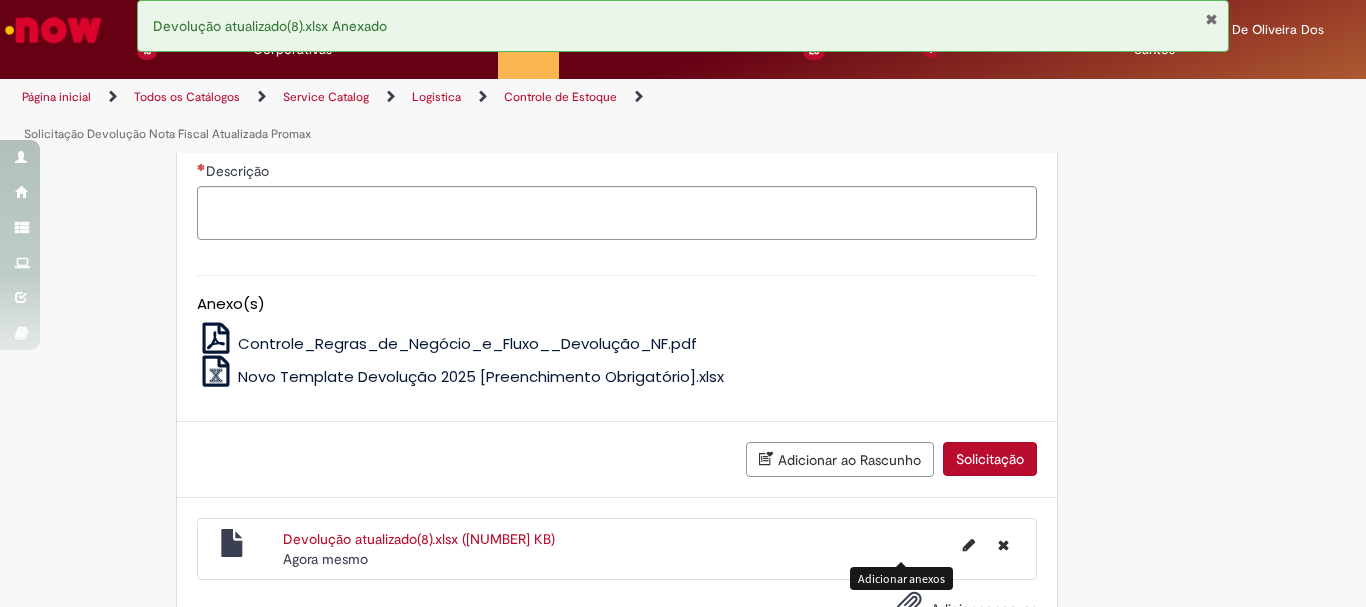 click on "Devolução atualizado(8).xlsx (96 KB)" at bounding box center [419, 539] 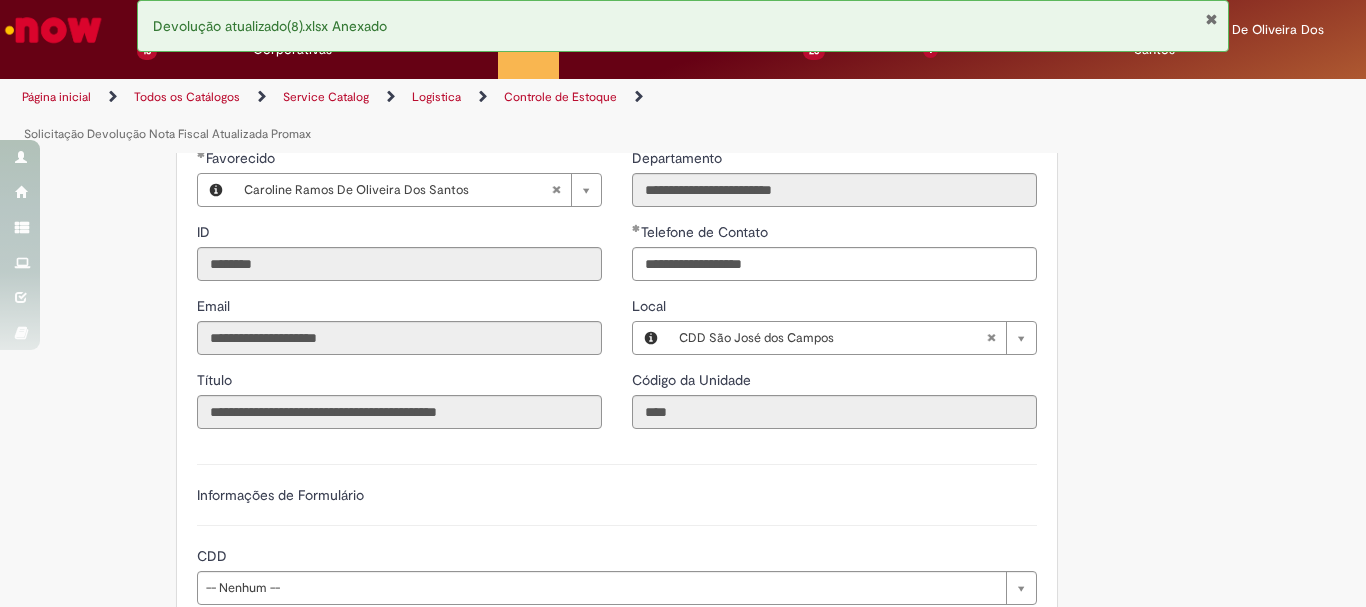 scroll, scrollTop: 918, scrollLeft: 0, axis: vertical 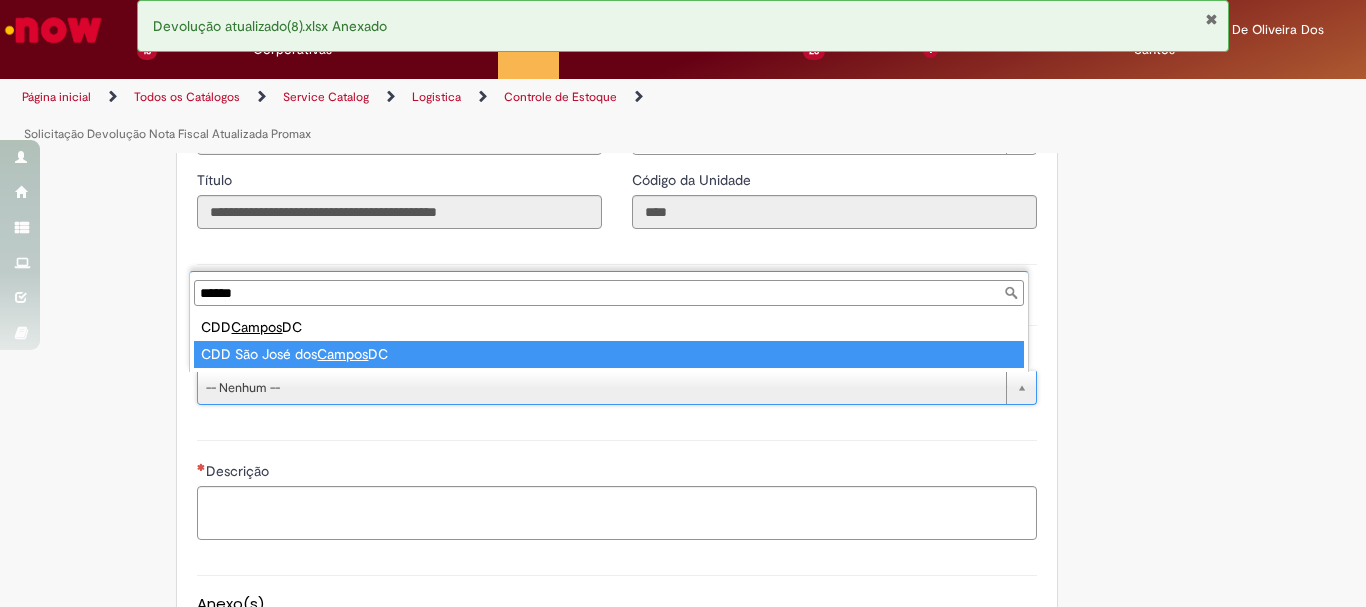 type on "******" 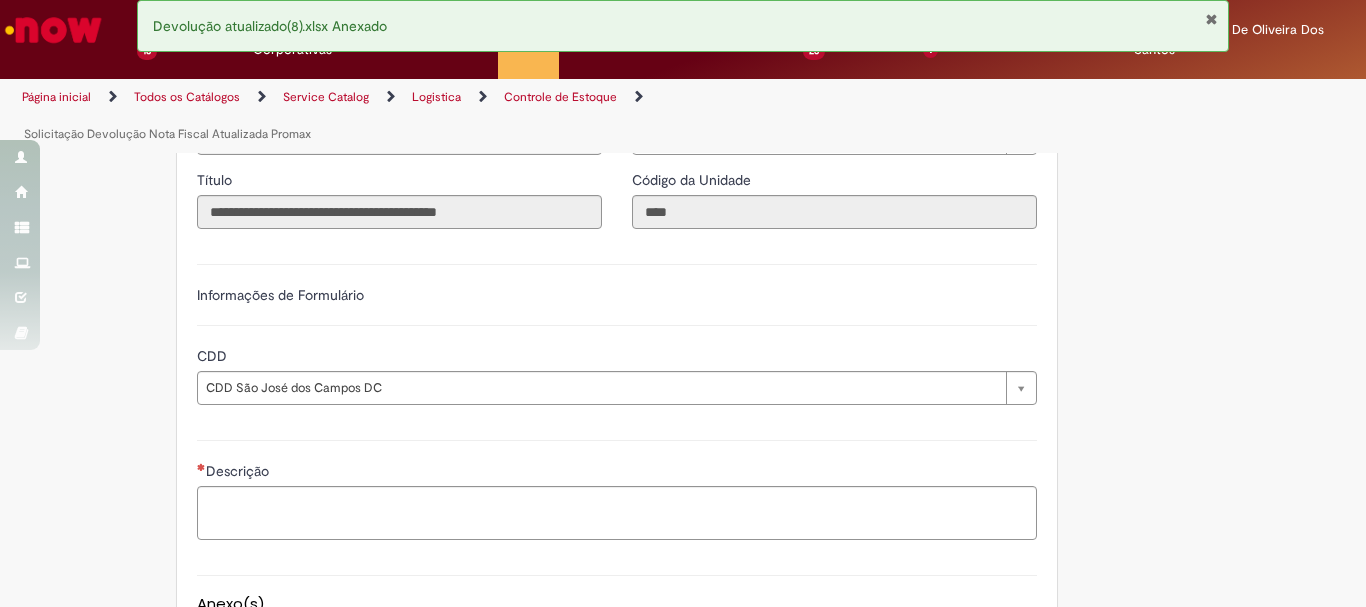 click on "Descrição" at bounding box center (617, 487) 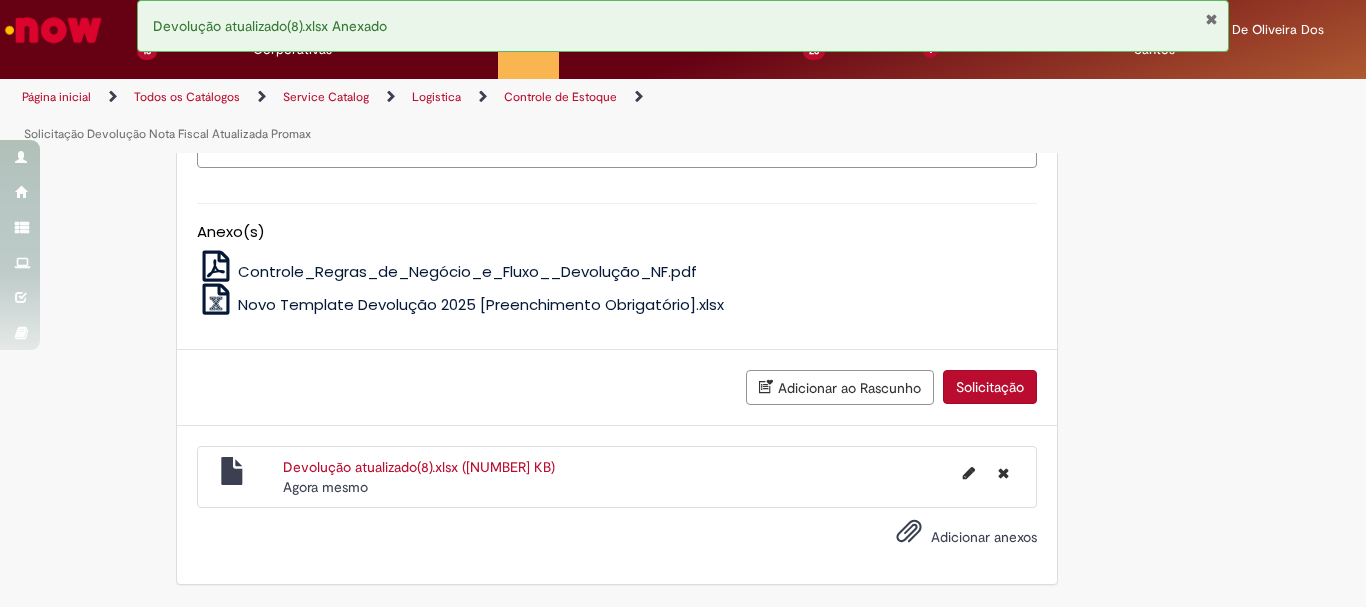 scroll, scrollTop: 990, scrollLeft: 0, axis: vertical 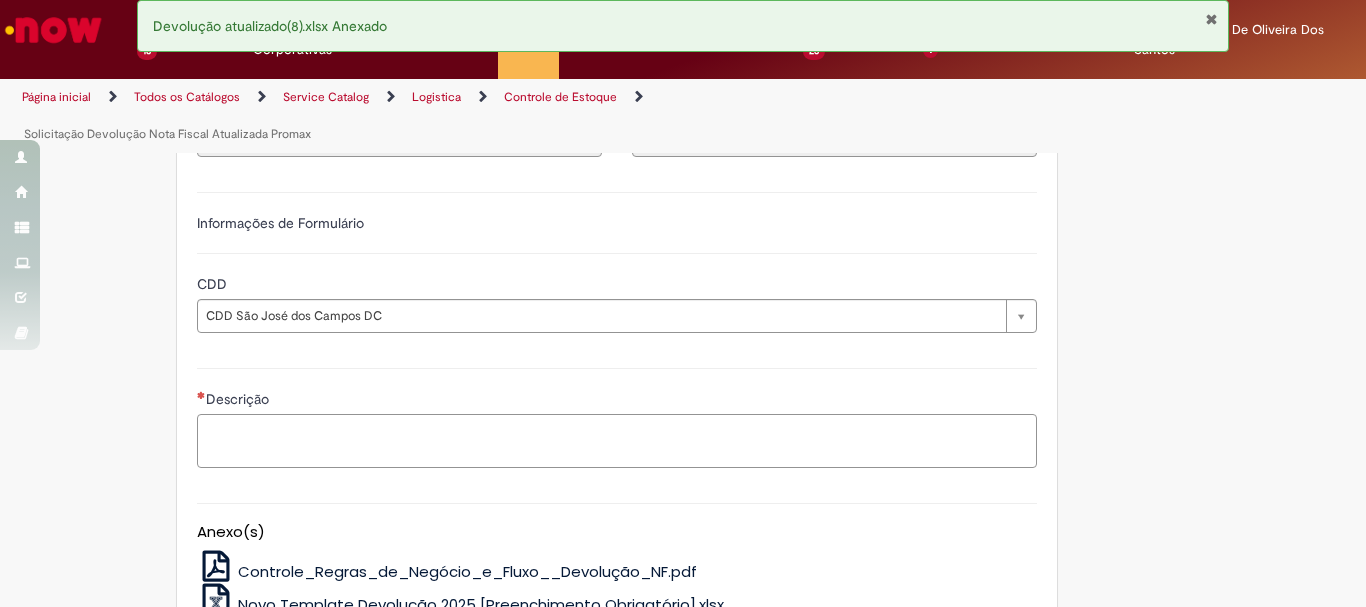 click on "Descrição" at bounding box center (617, 441) 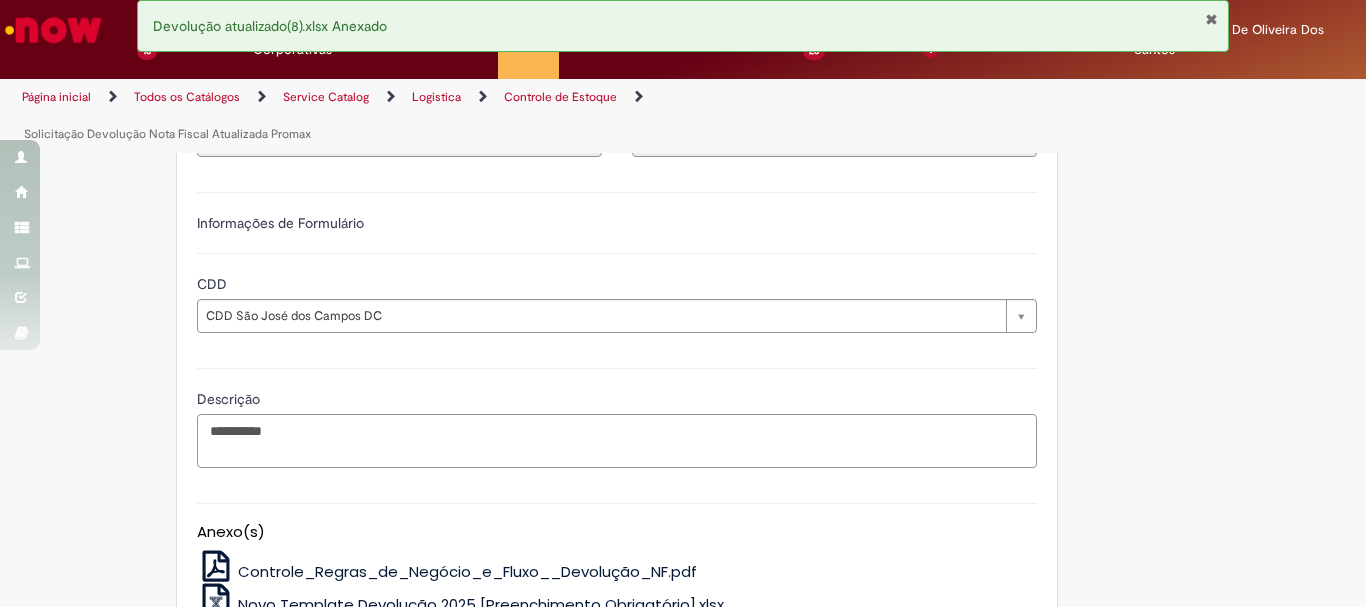 click on "**********" at bounding box center (617, 441) 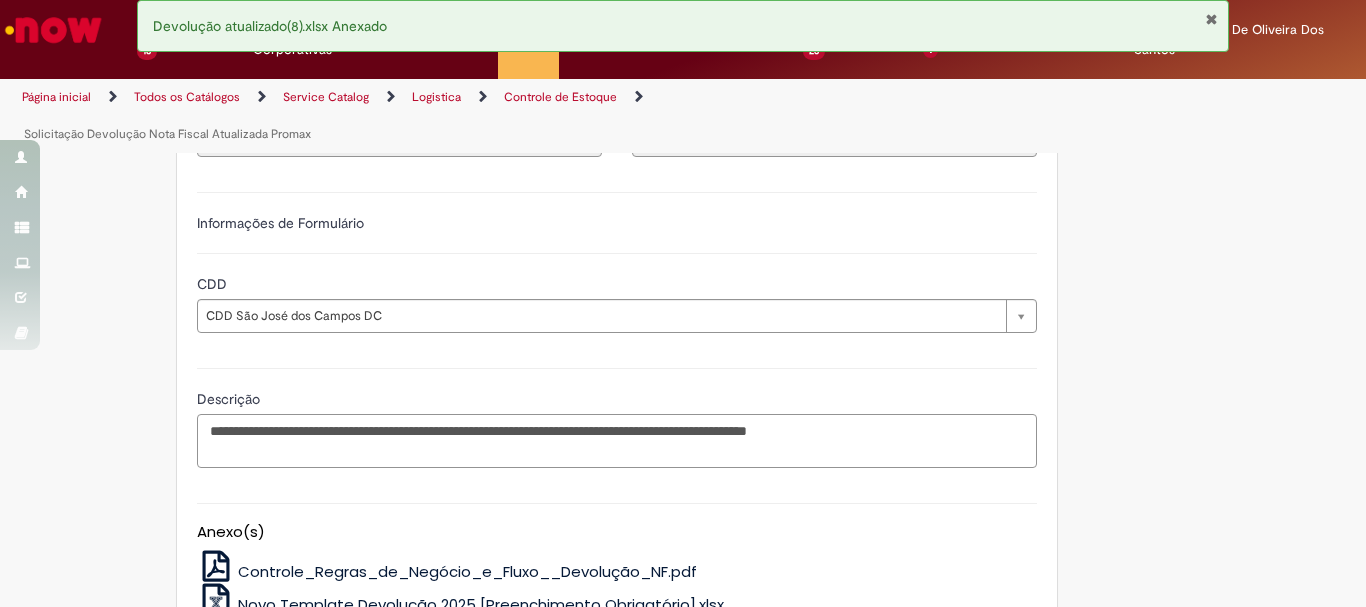 click on "**********" at bounding box center [617, 441] 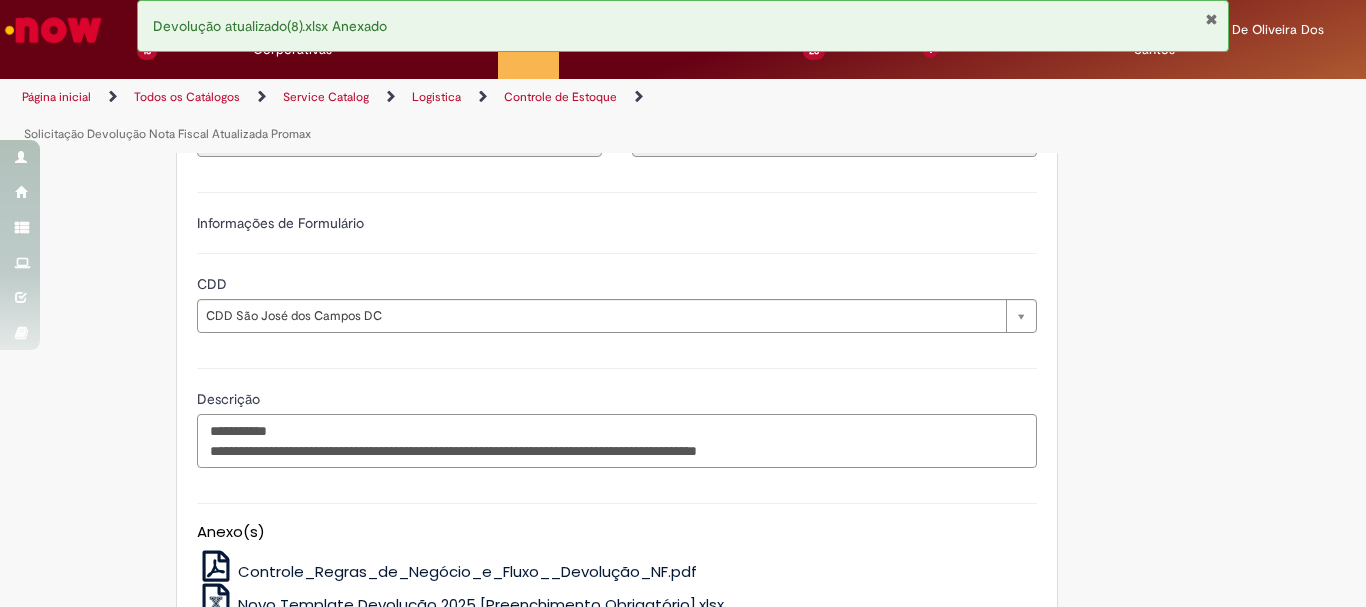 click on "**********" at bounding box center (617, 441) 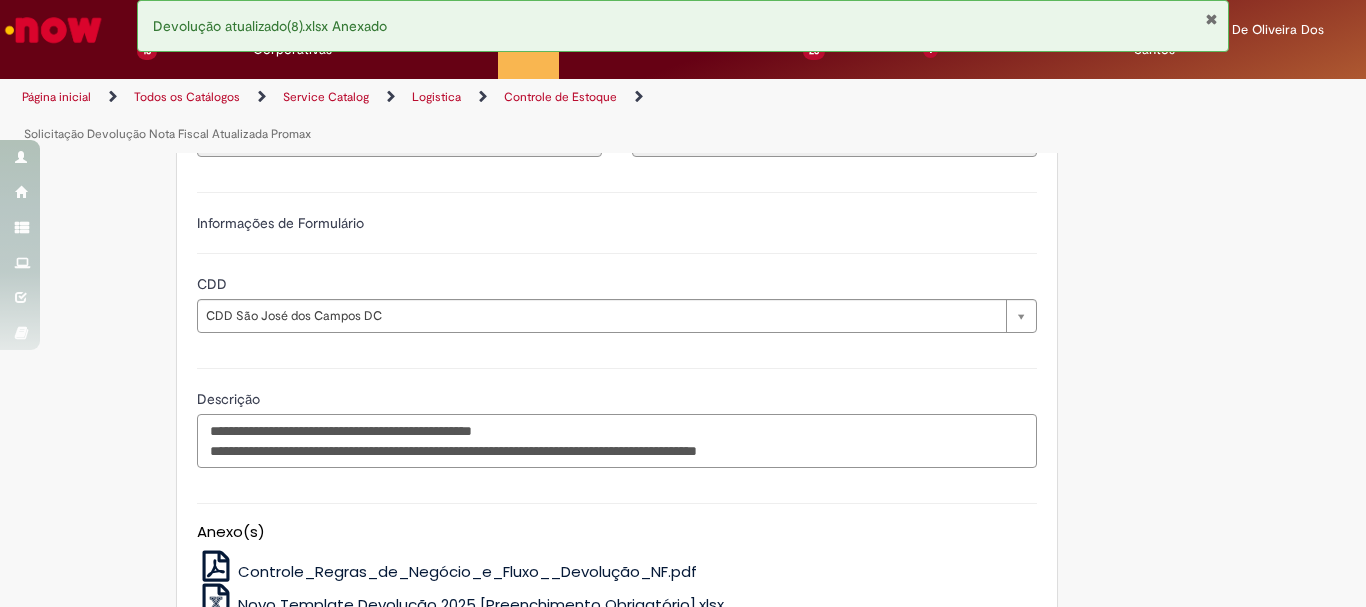 drag, startPoint x: 603, startPoint y: 451, endPoint x: 178, endPoint y: 452, distance: 425.0012 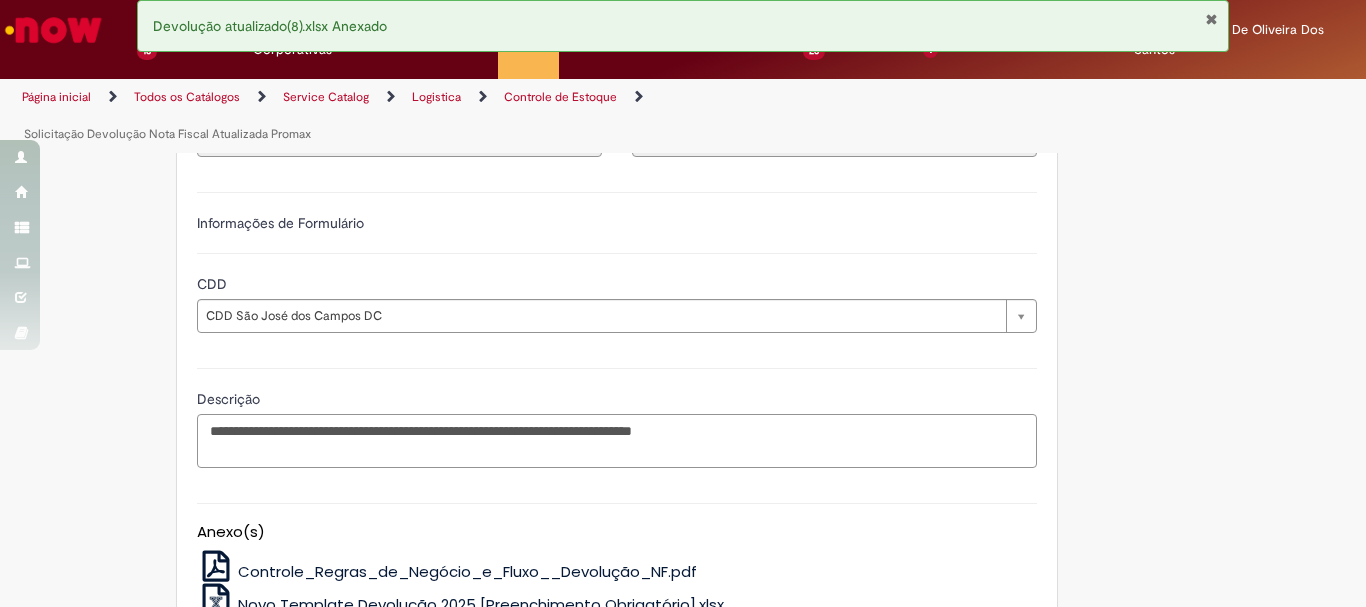 click on "**********" at bounding box center [617, 441] 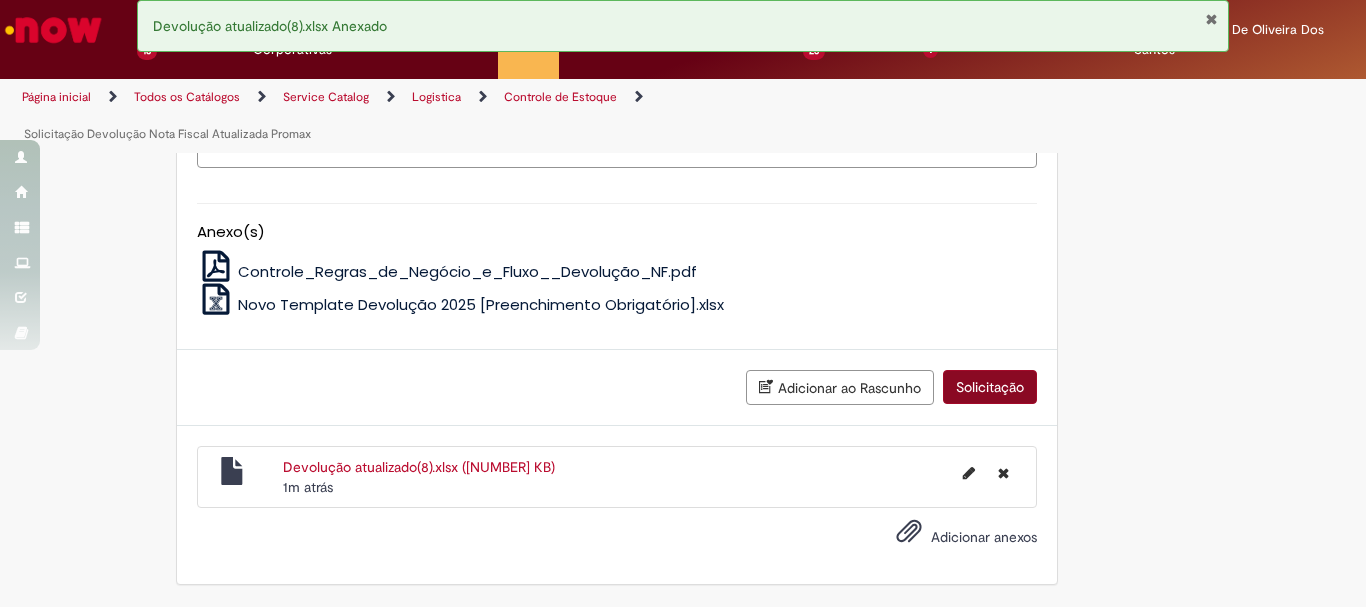 type on "**********" 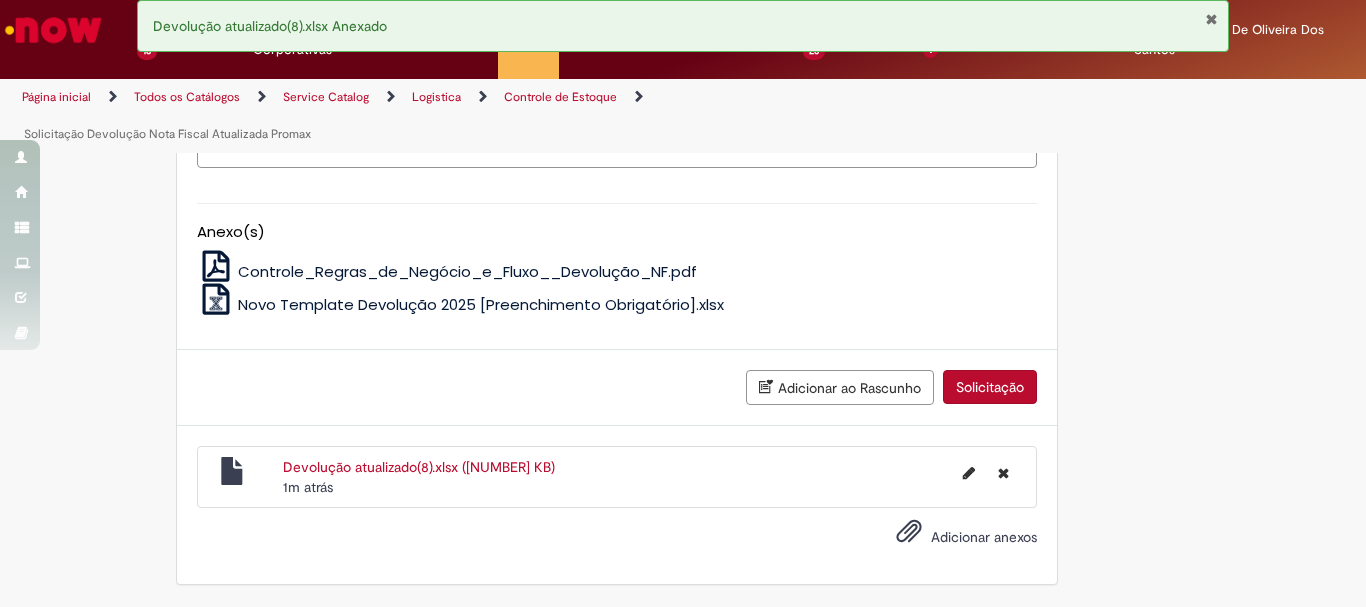 click on "Solicitação" at bounding box center (990, 387) 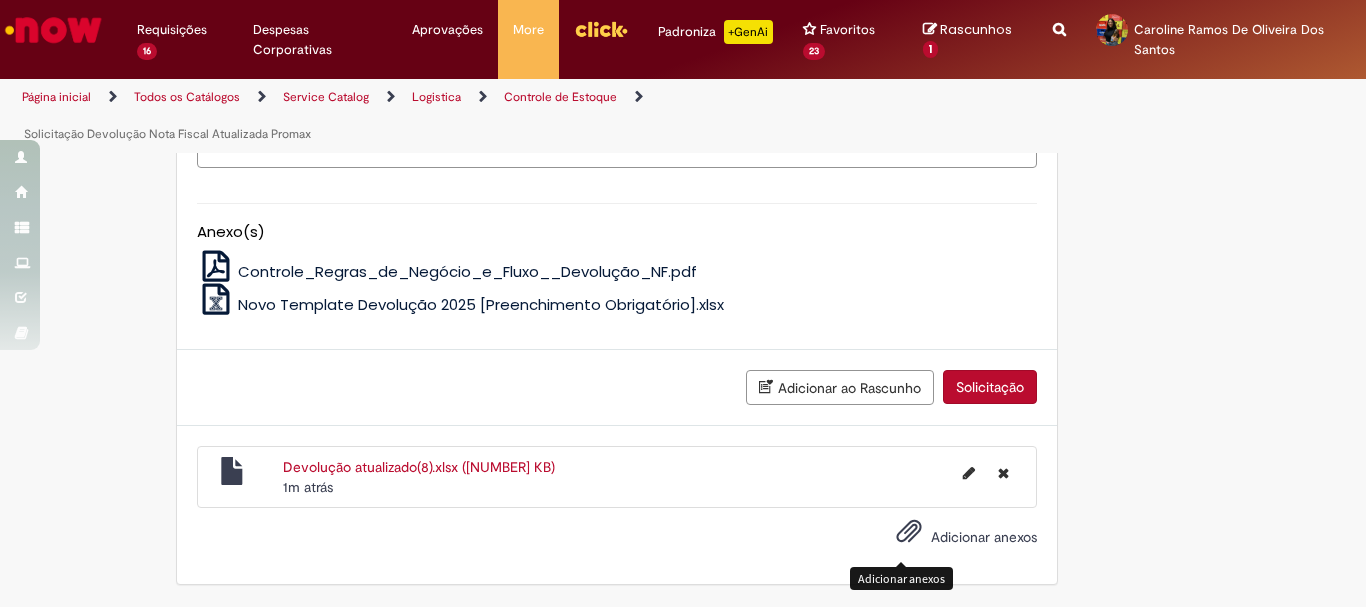 click at bounding box center [909, 532] 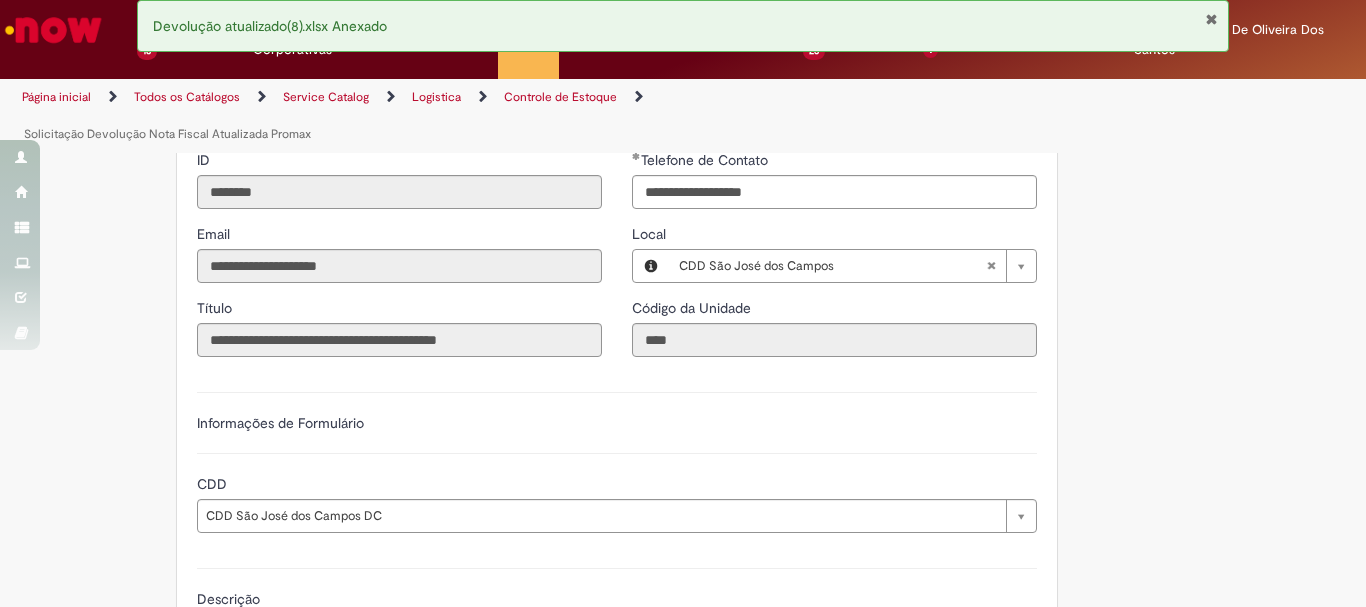 scroll, scrollTop: 1351, scrollLeft: 0, axis: vertical 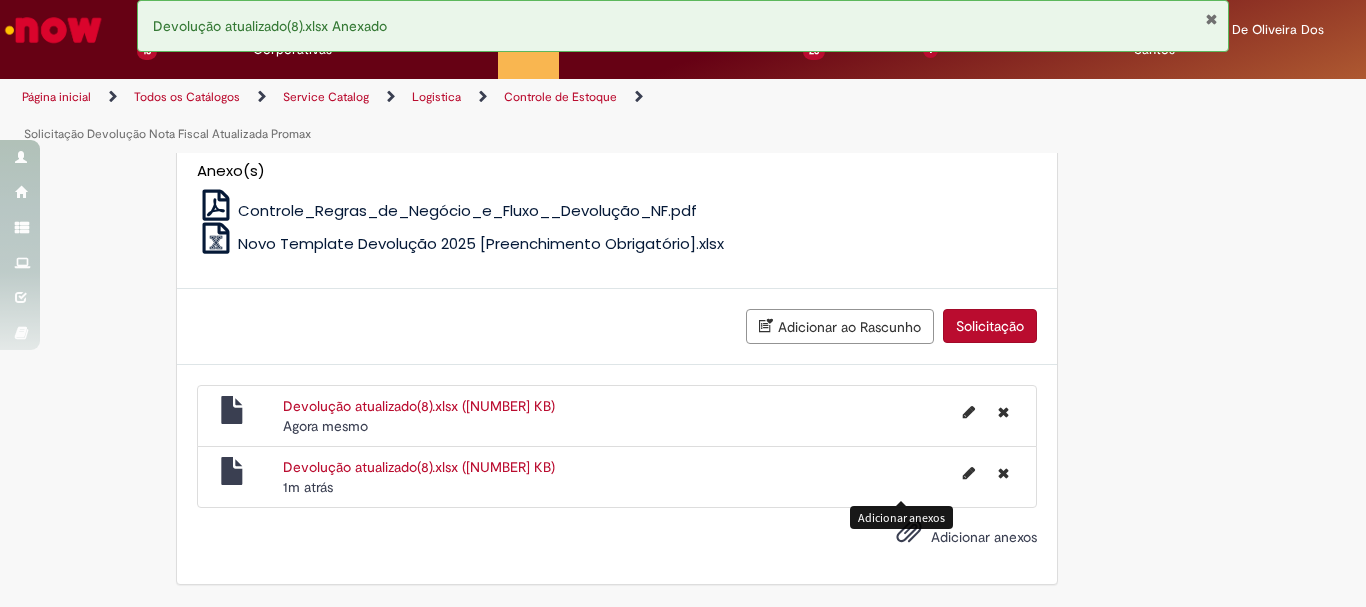 click on "Solicitação" at bounding box center (990, 326) 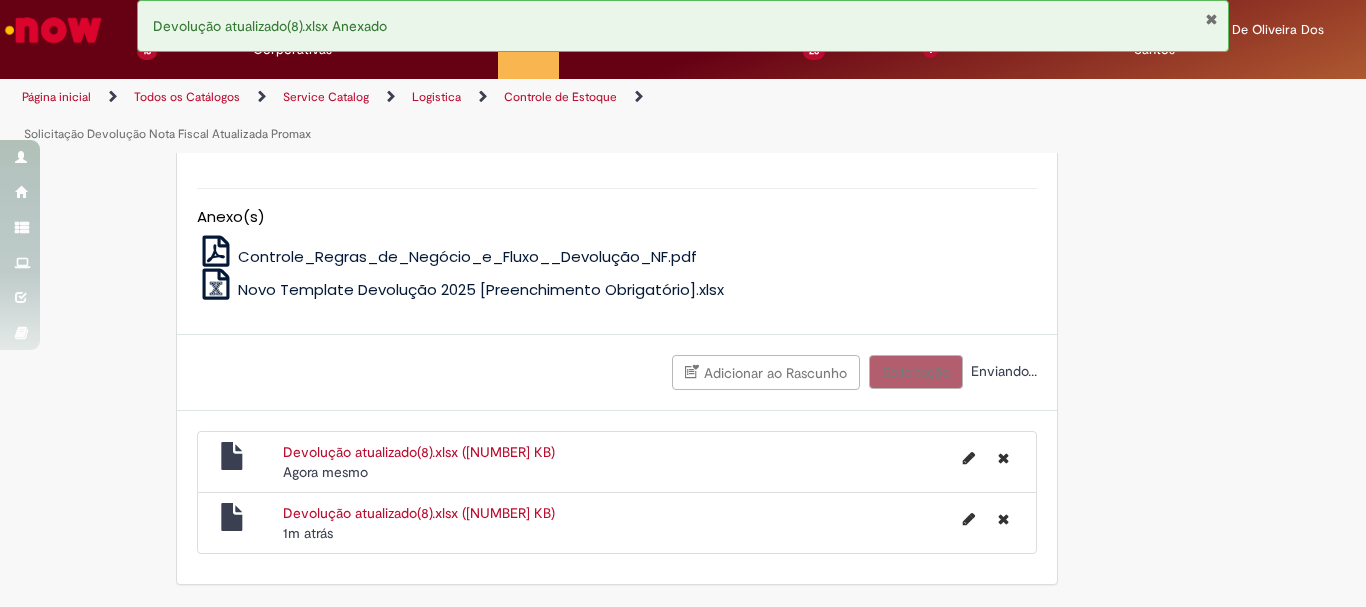 scroll, scrollTop: 1305, scrollLeft: 0, axis: vertical 